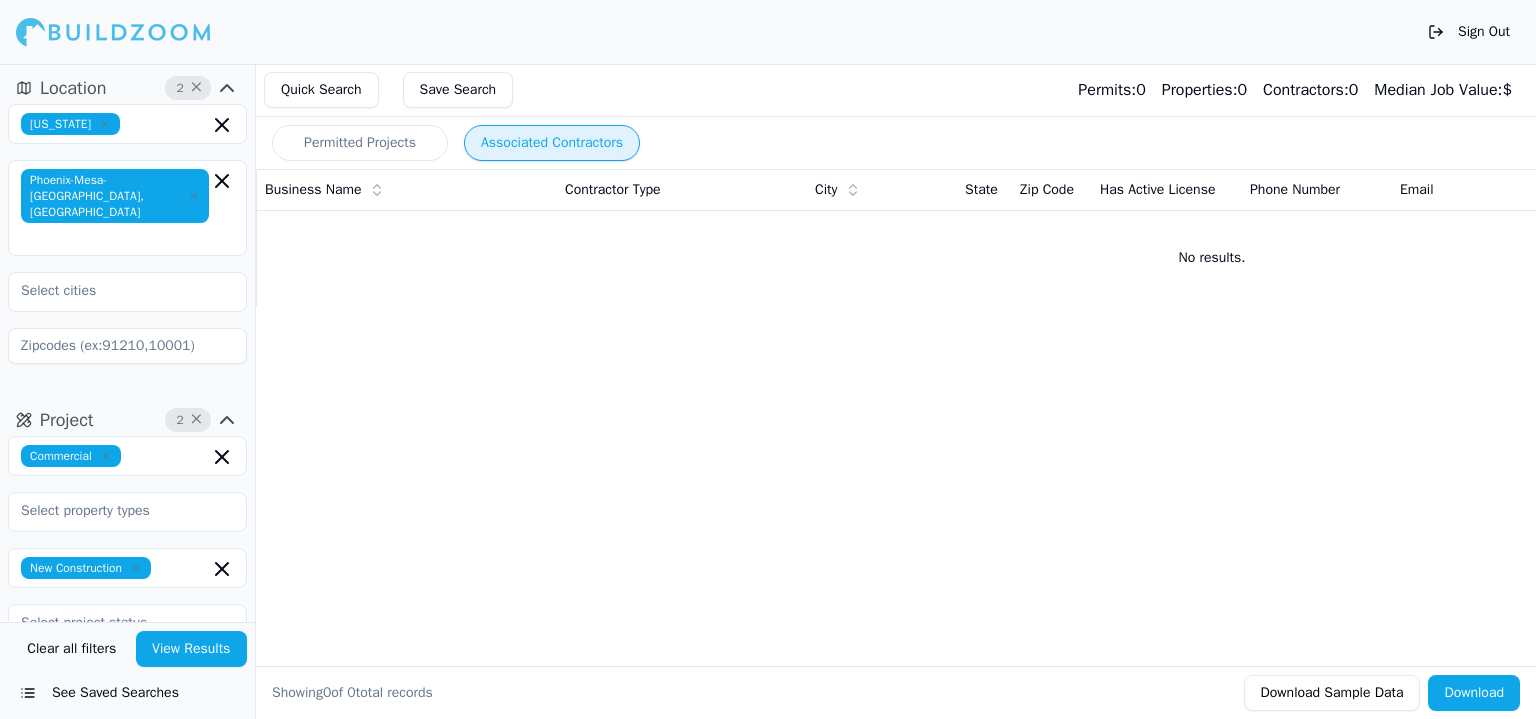 scroll, scrollTop: 0, scrollLeft: 0, axis: both 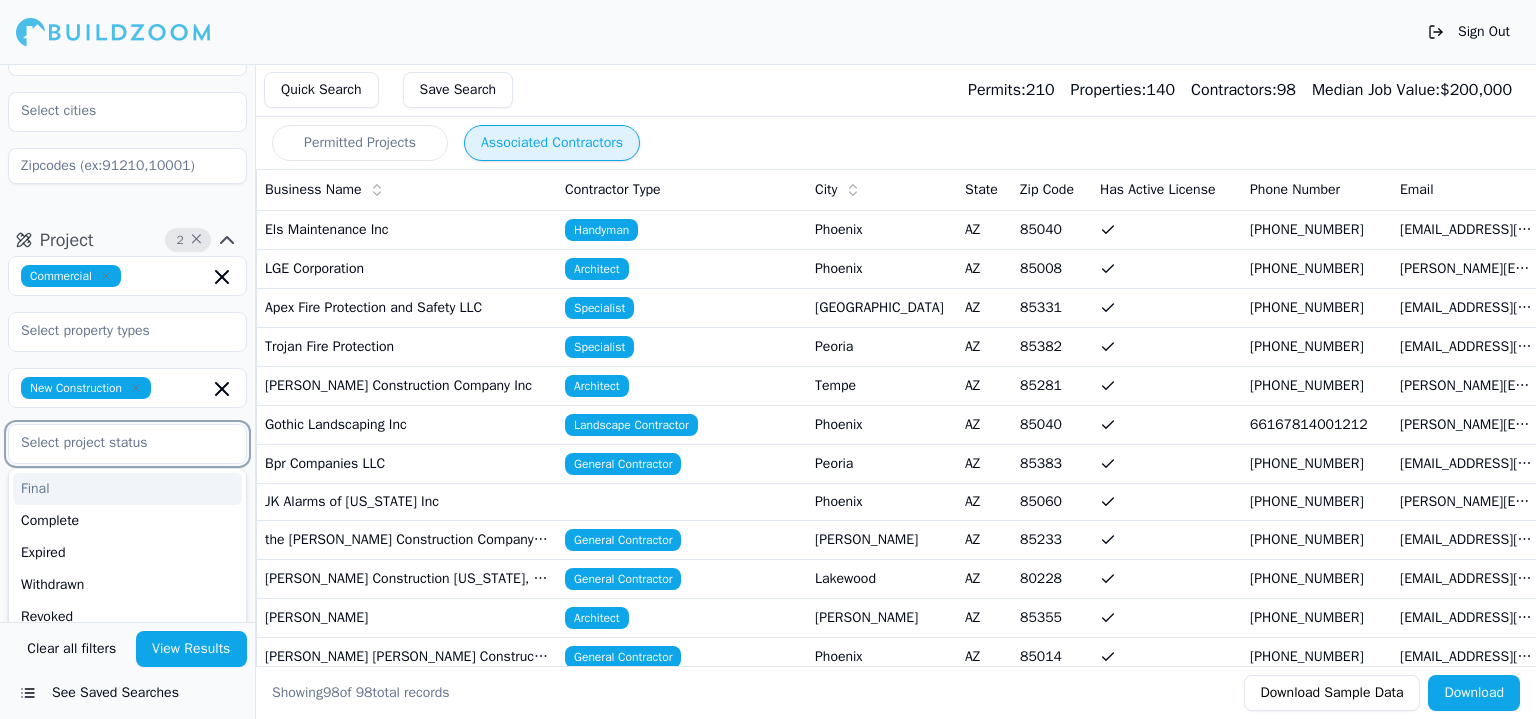 click at bounding box center [115, 443] 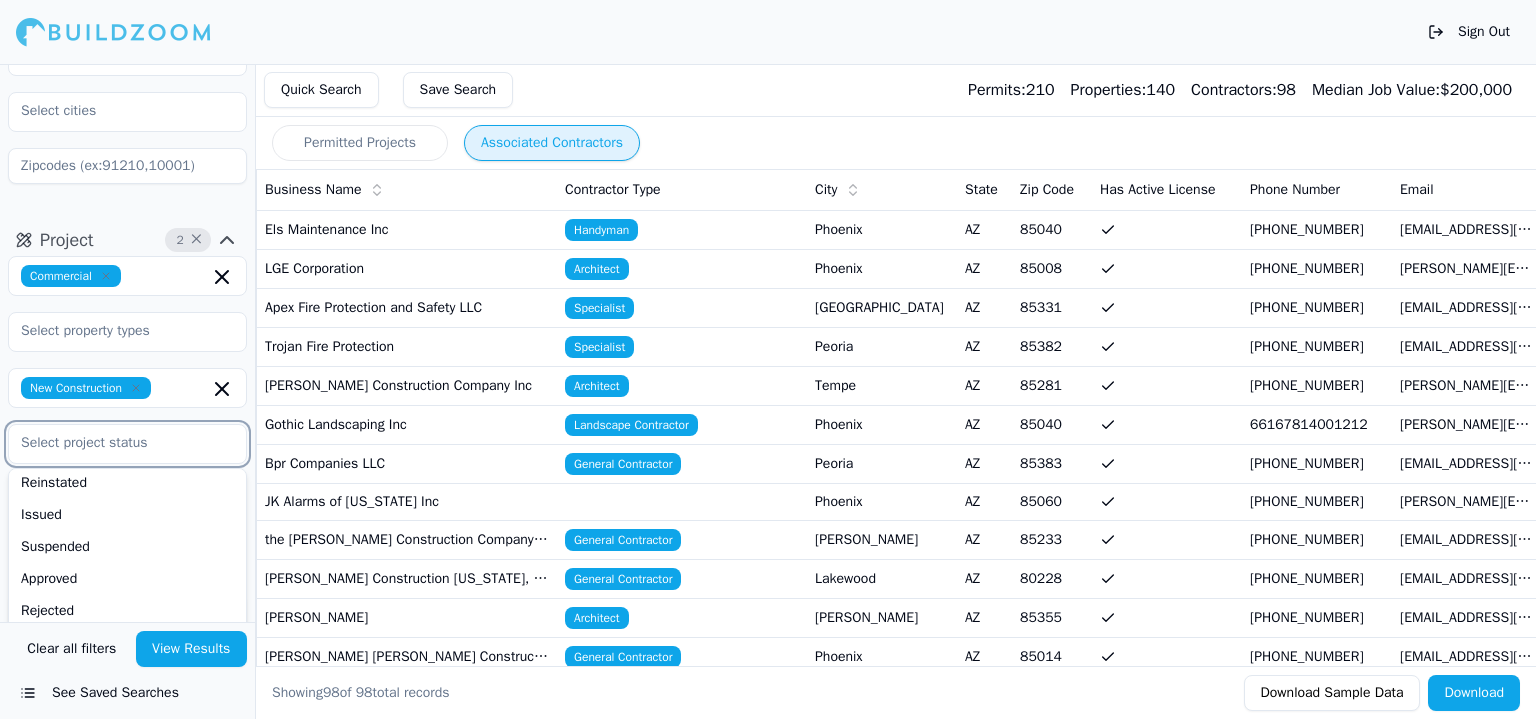 scroll, scrollTop: 200, scrollLeft: 0, axis: vertical 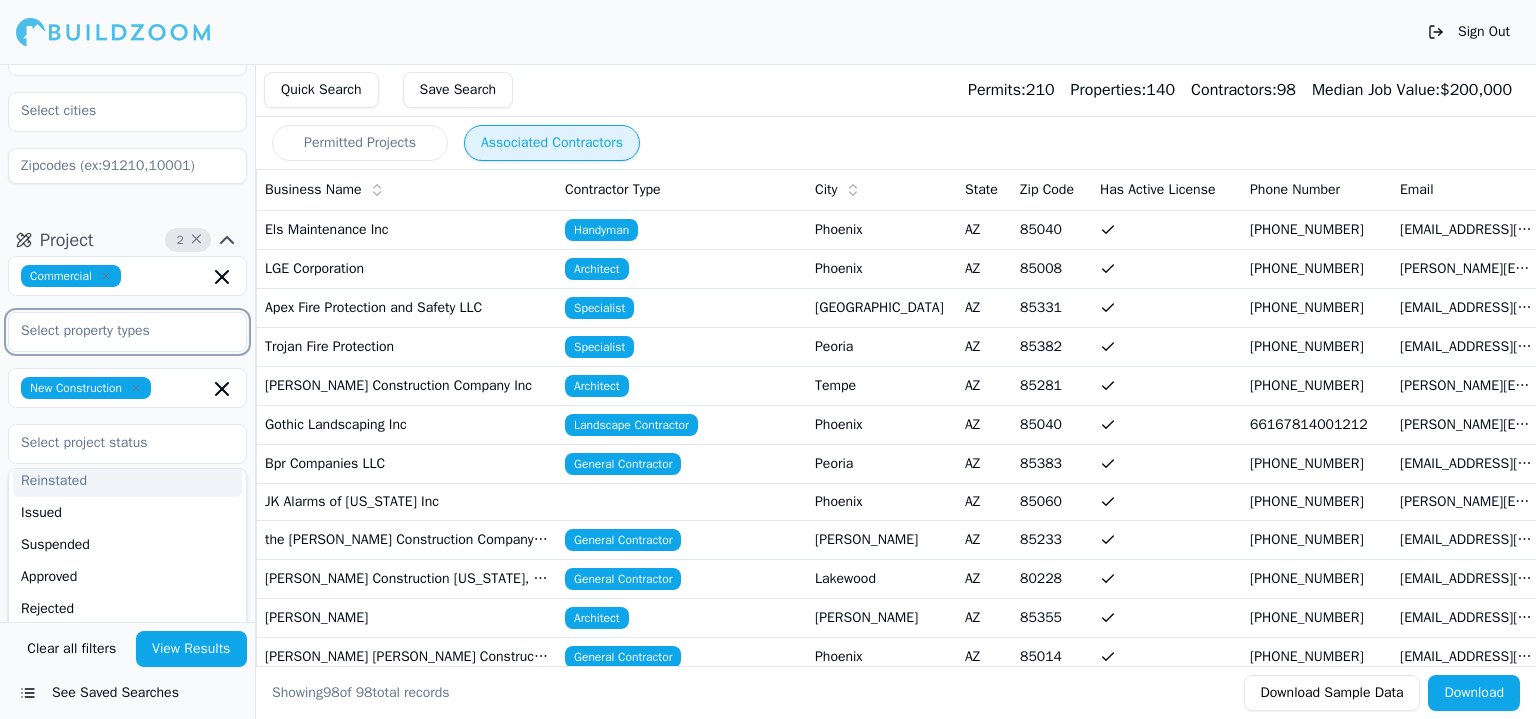 click at bounding box center (115, 331) 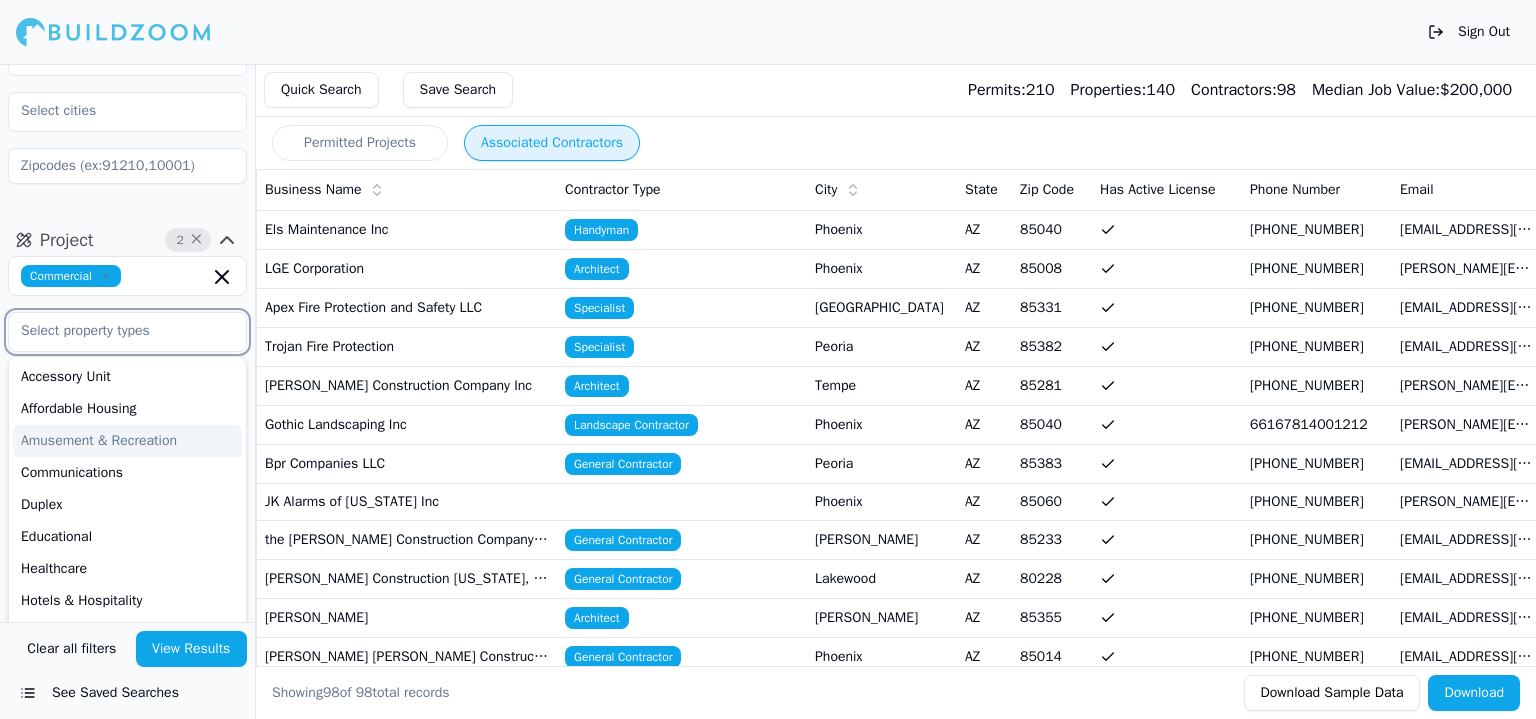drag, startPoint x: 147, startPoint y: 375, endPoint x: 140, endPoint y: 428, distance: 53.460266 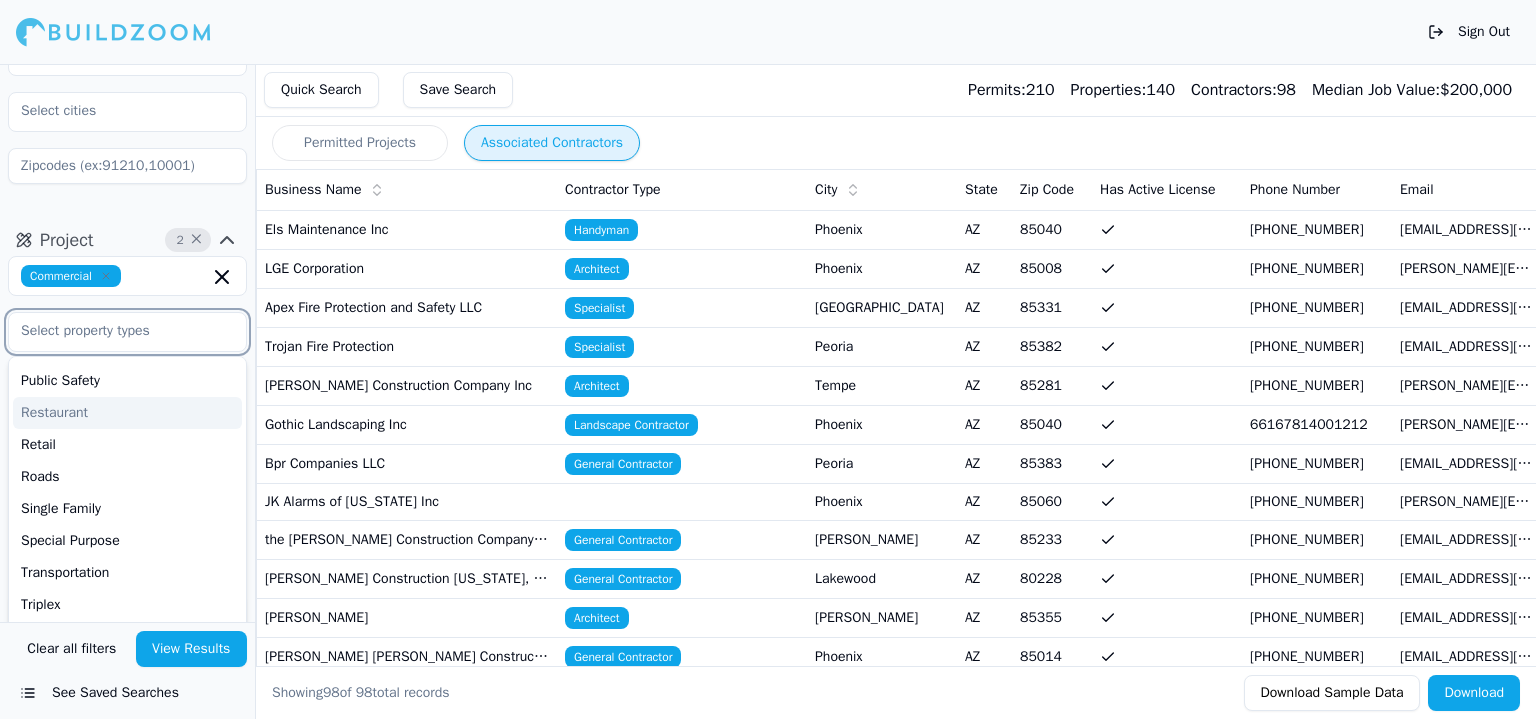 scroll, scrollTop: 541, scrollLeft: 0, axis: vertical 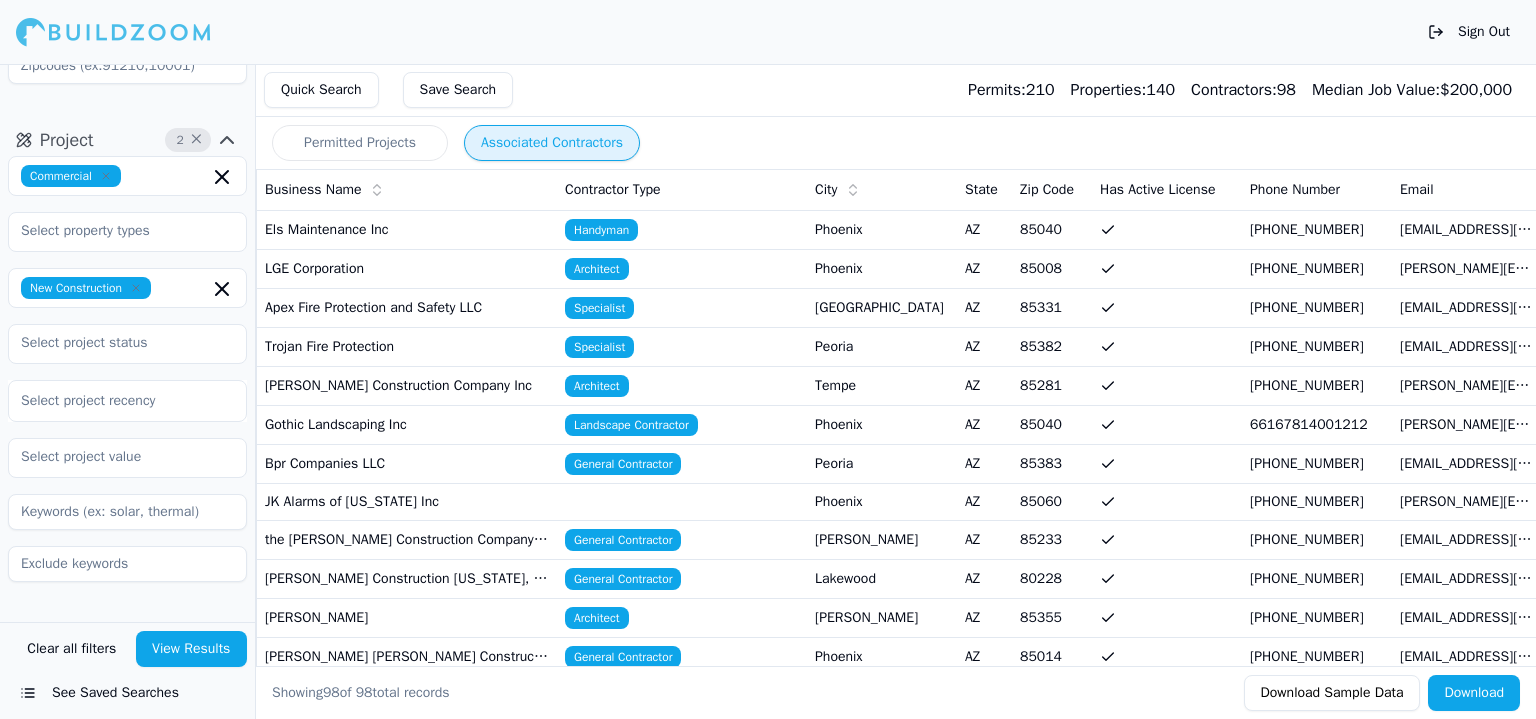 click on "Commercial New Construction Select project recency" at bounding box center (127, 377) 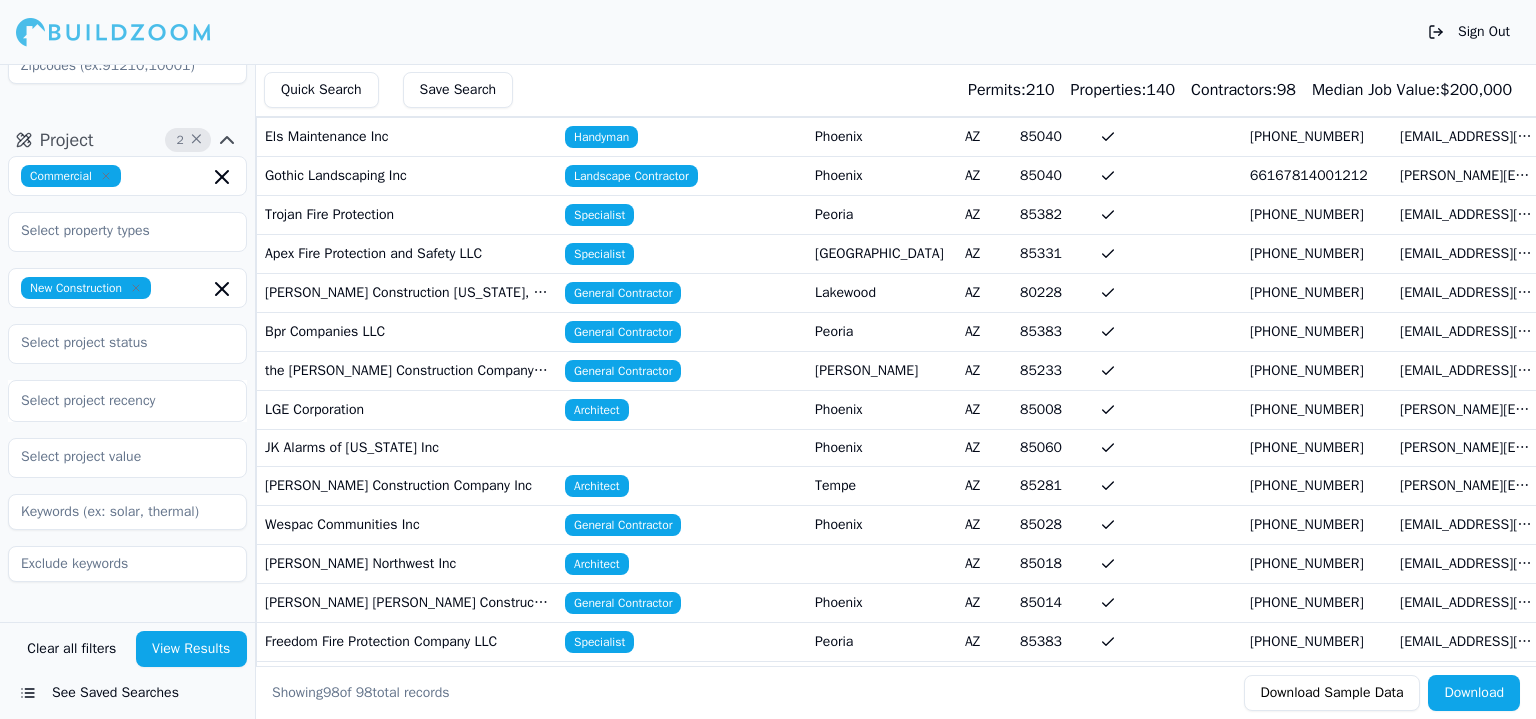 scroll, scrollTop: 100, scrollLeft: 0, axis: vertical 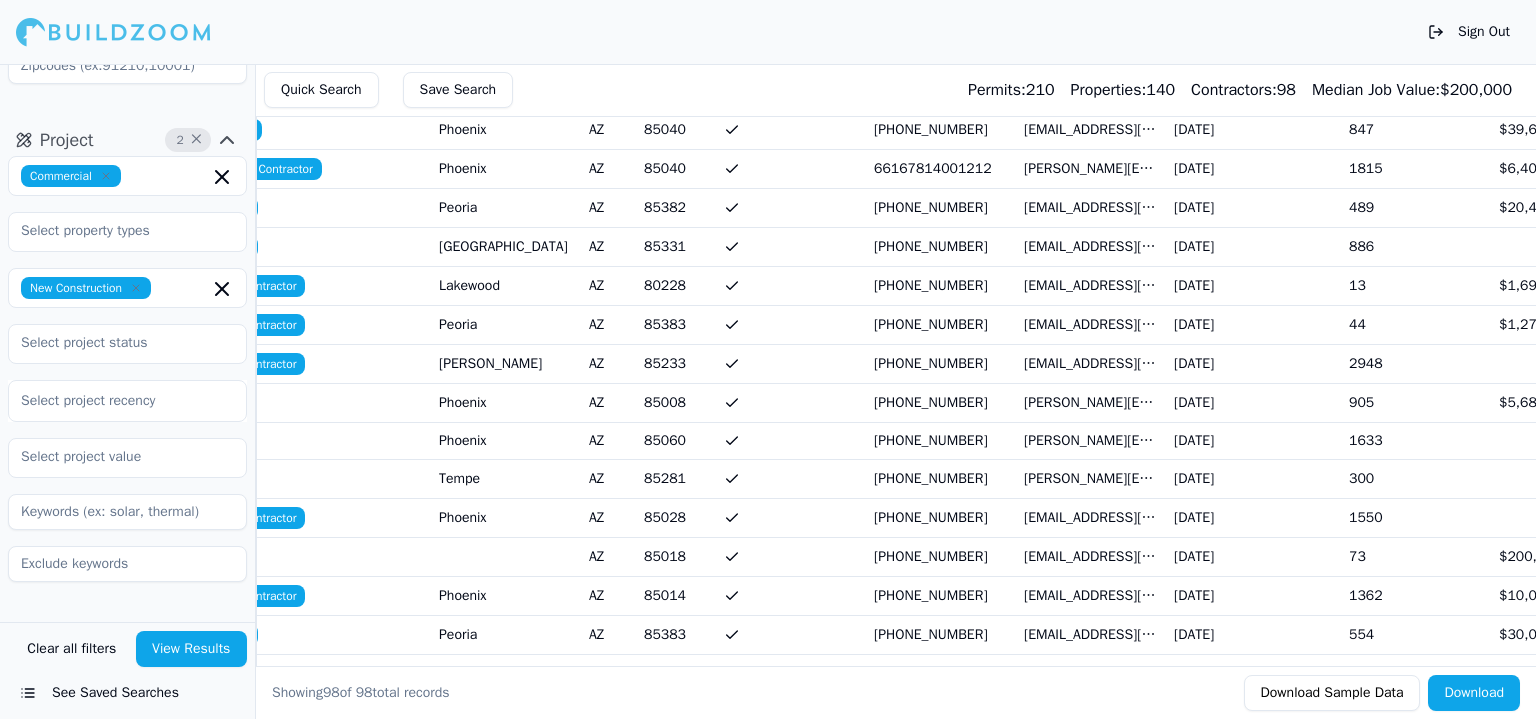 drag, startPoint x: 714, startPoint y: 248, endPoint x: 854, endPoint y: 250, distance: 140.01428 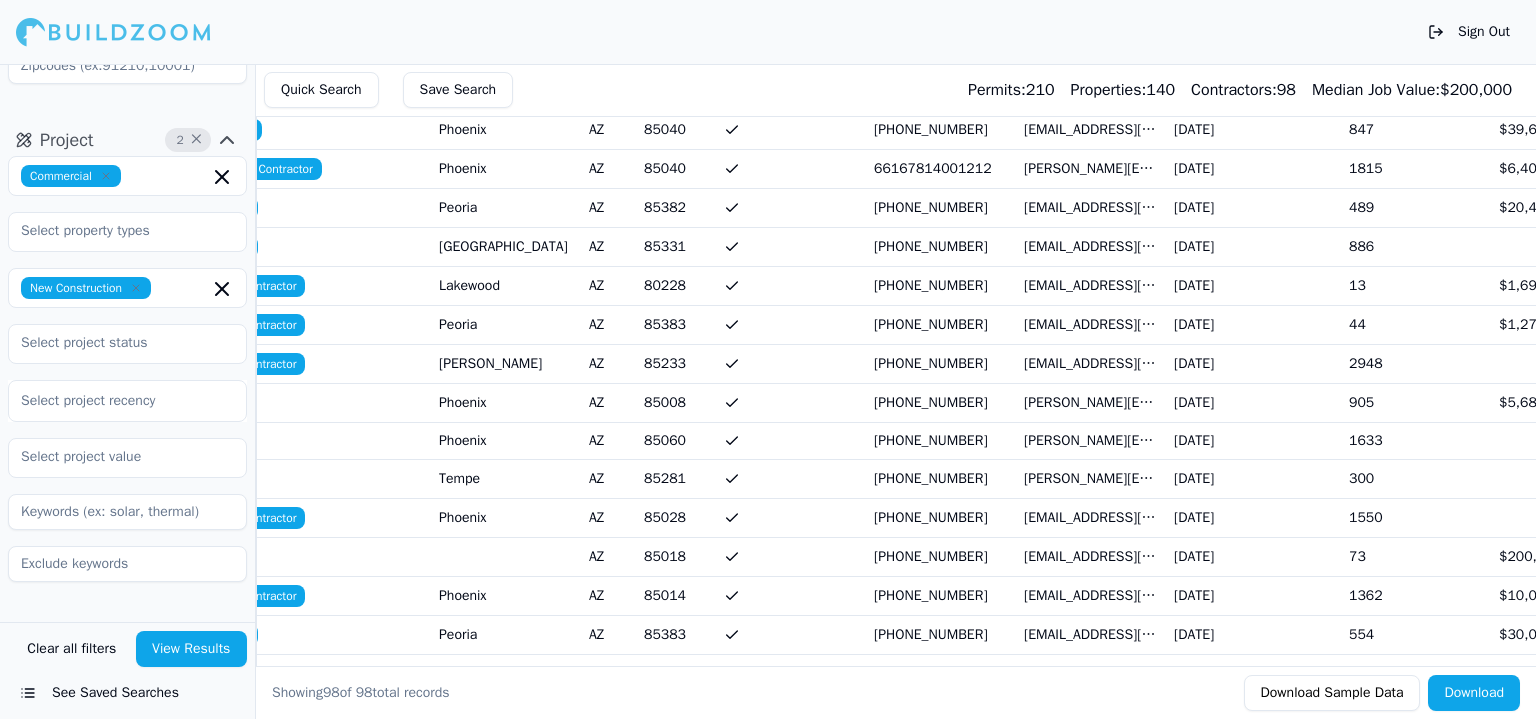 drag, startPoint x: 697, startPoint y: 269, endPoint x: 875, endPoint y: 268, distance: 178.0028 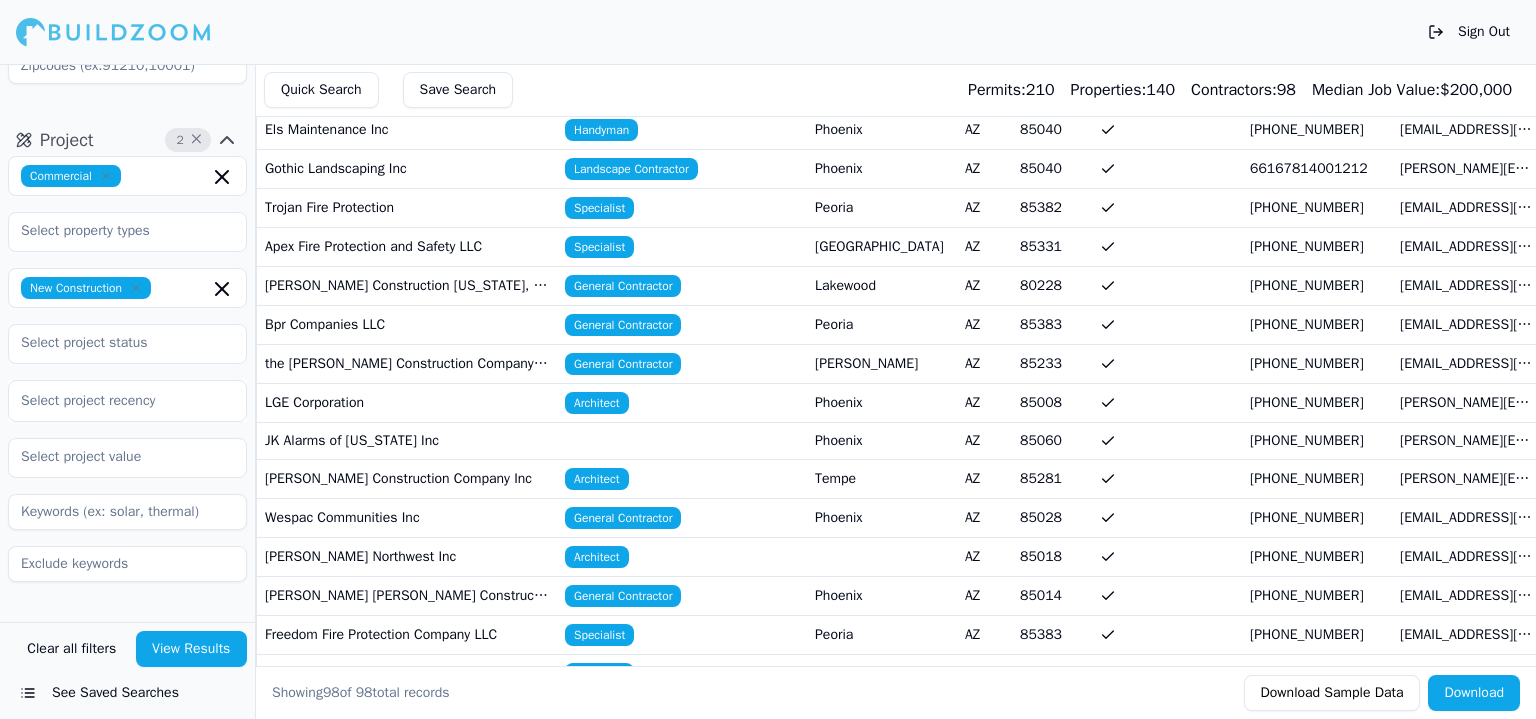 scroll, scrollTop: 0, scrollLeft: 376, axis: horizontal 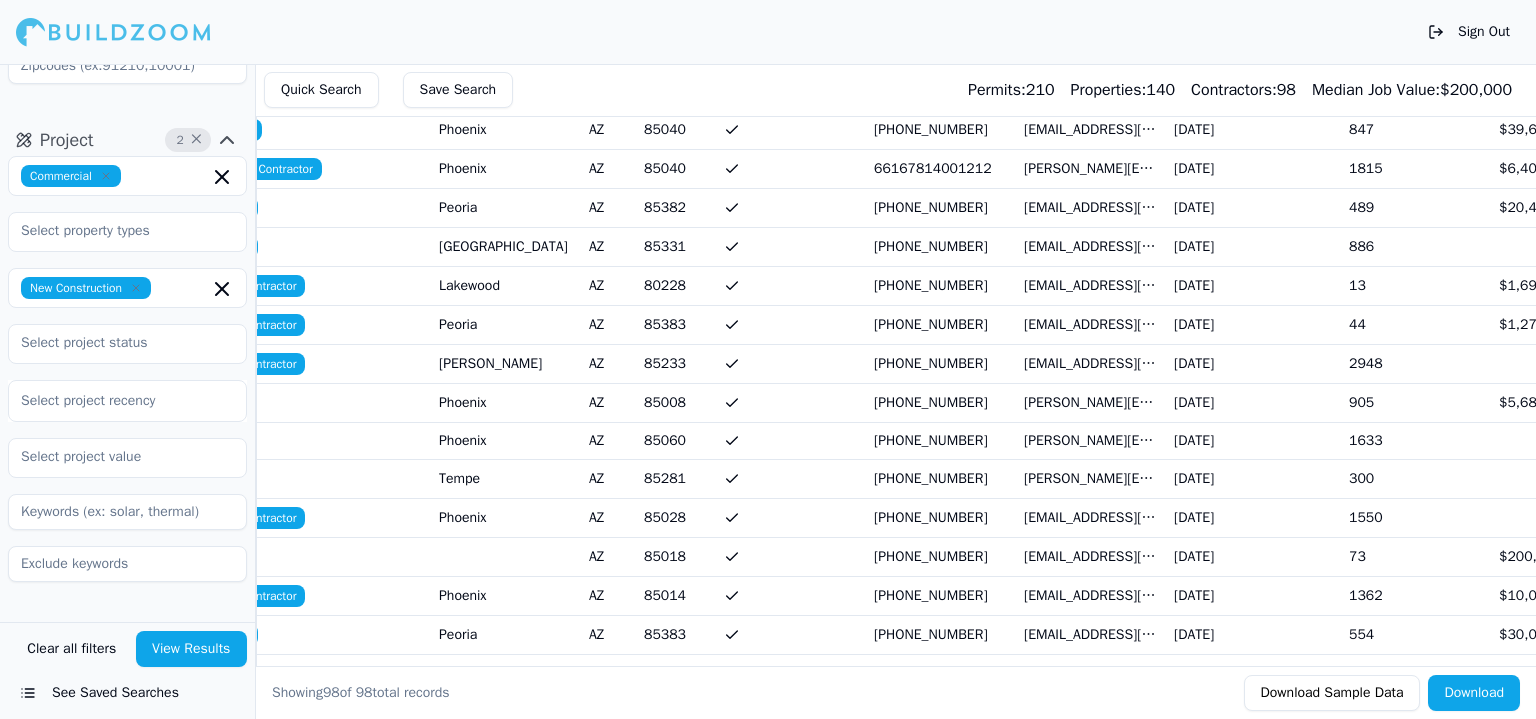 drag, startPoint x: 875, startPoint y: 268, endPoint x: 1212, endPoint y: 263, distance: 337.03708 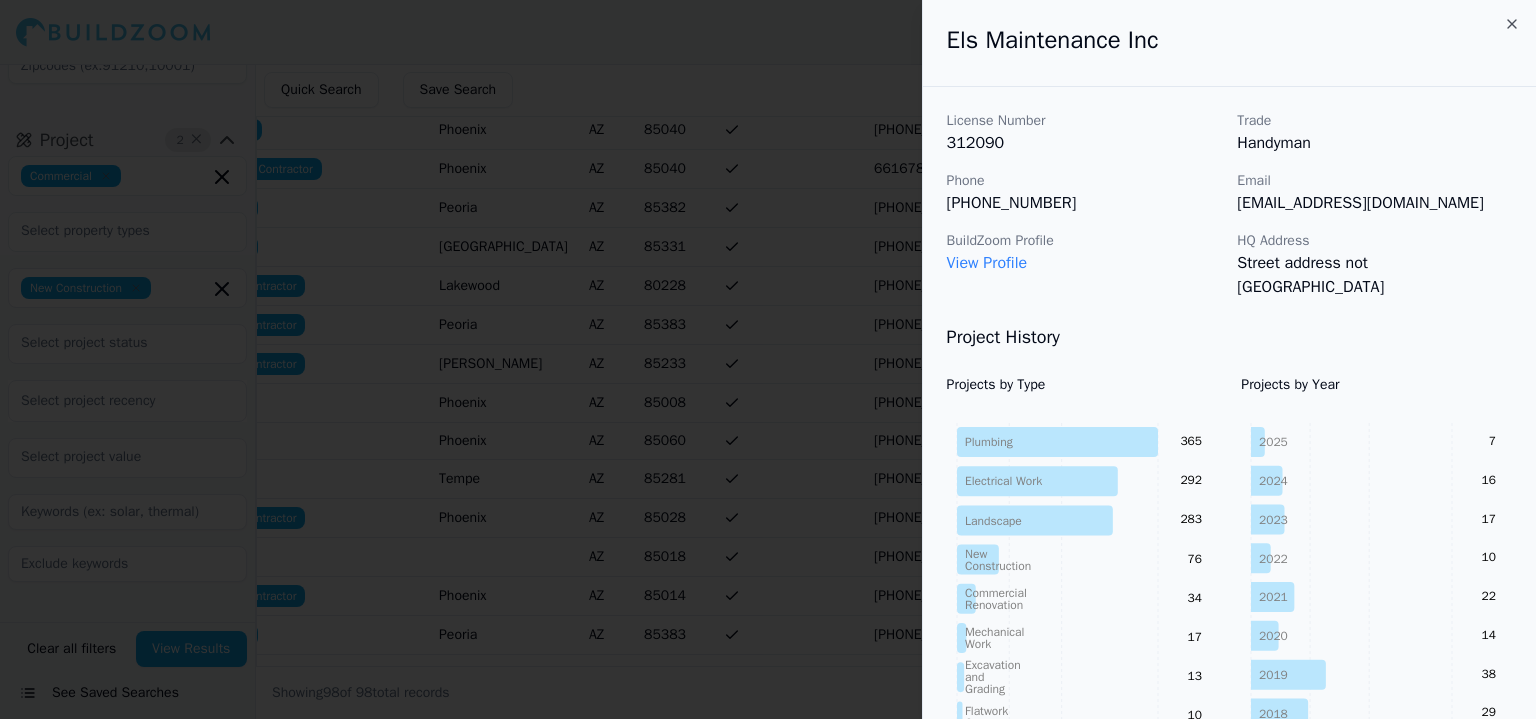 drag, startPoint x: 1117, startPoint y: 143, endPoint x: 1062, endPoint y: 170, distance: 61.269894 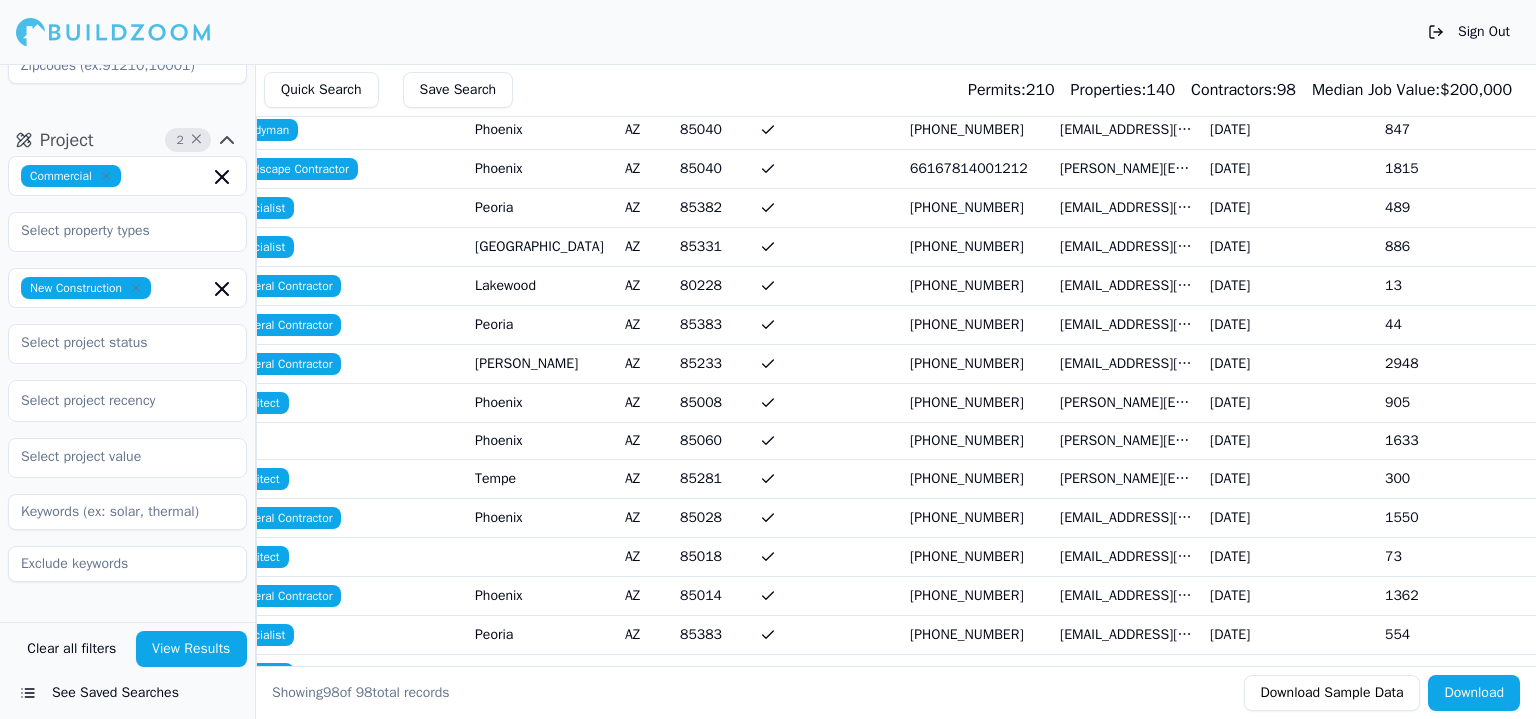 scroll, scrollTop: 0, scrollLeft: 376, axis: horizontal 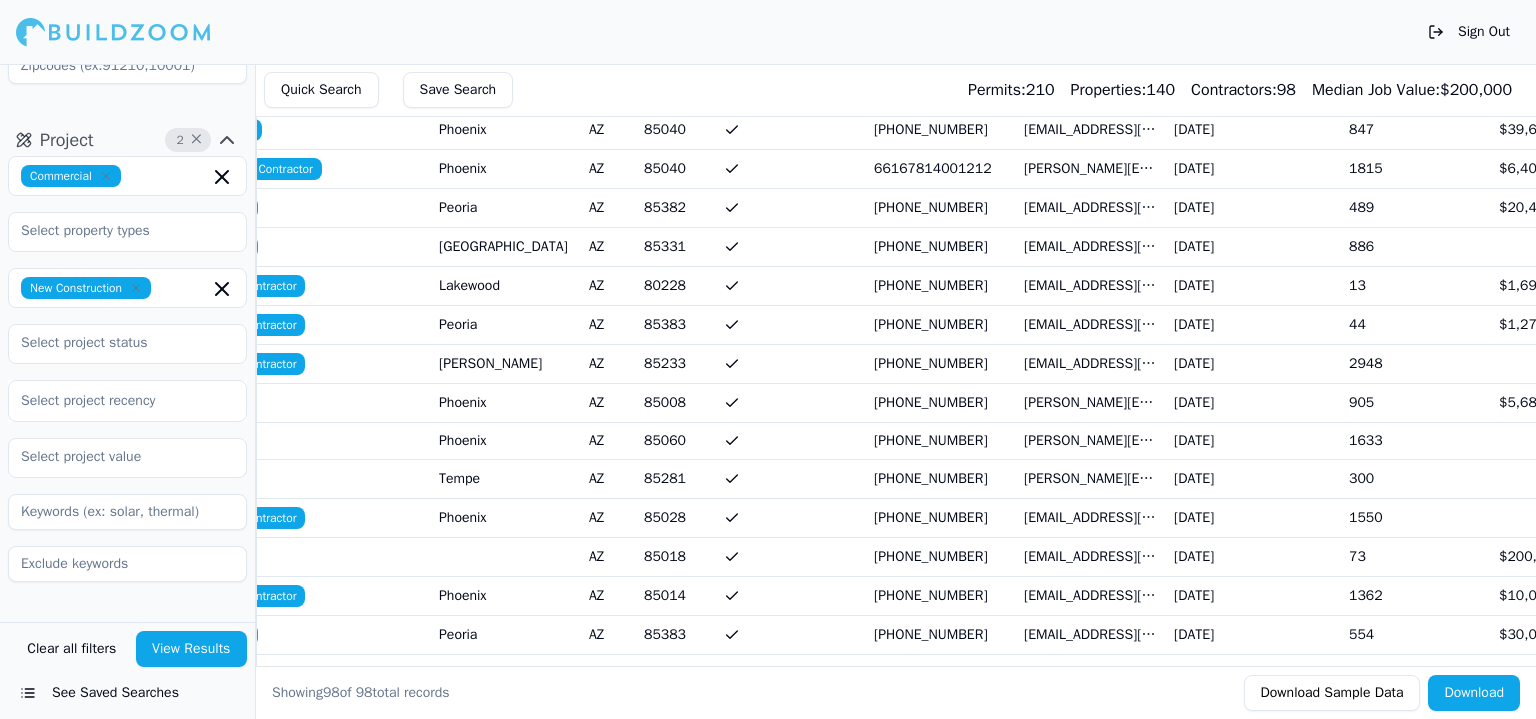 drag, startPoint x: 1016, startPoint y: 191, endPoint x: 1367, endPoint y: 253, distance: 356.43372 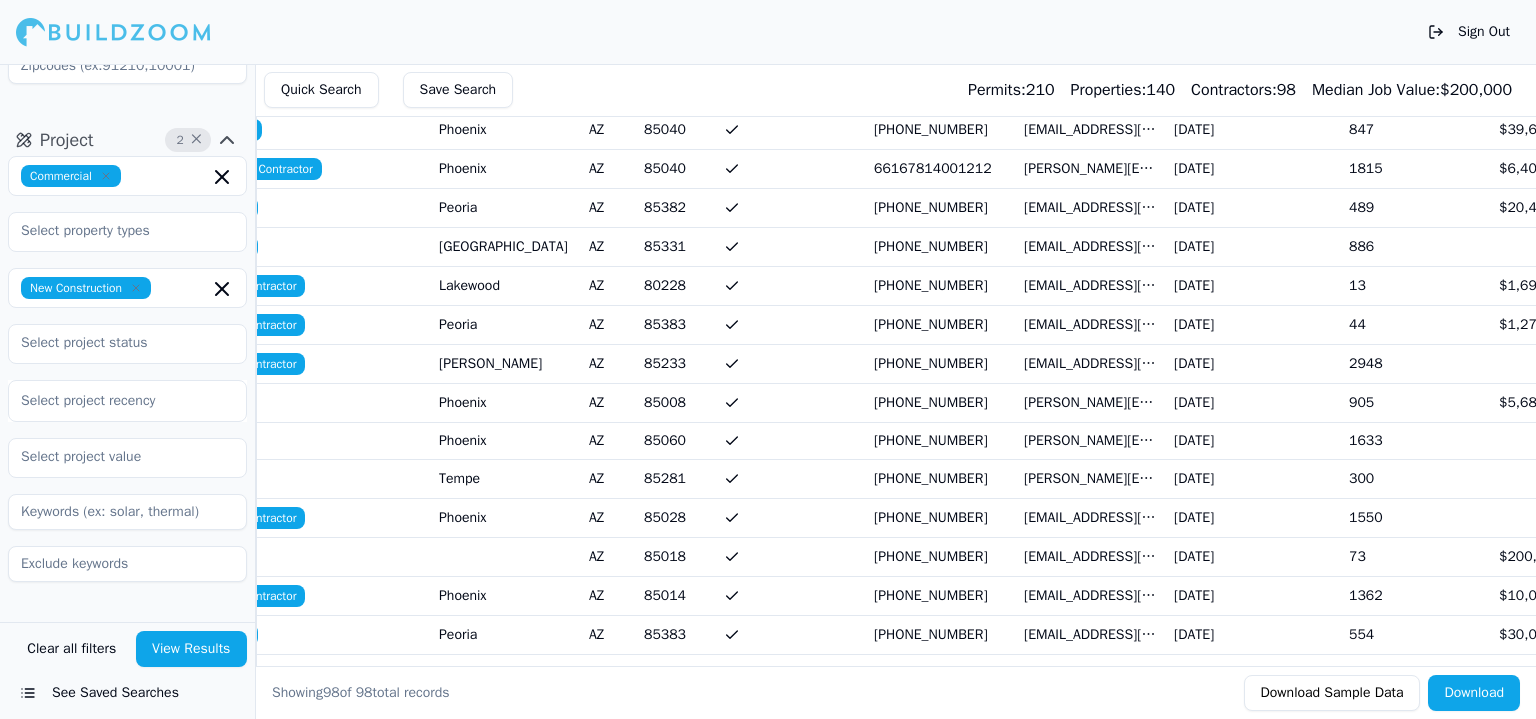 click on "886" at bounding box center [1416, 246] 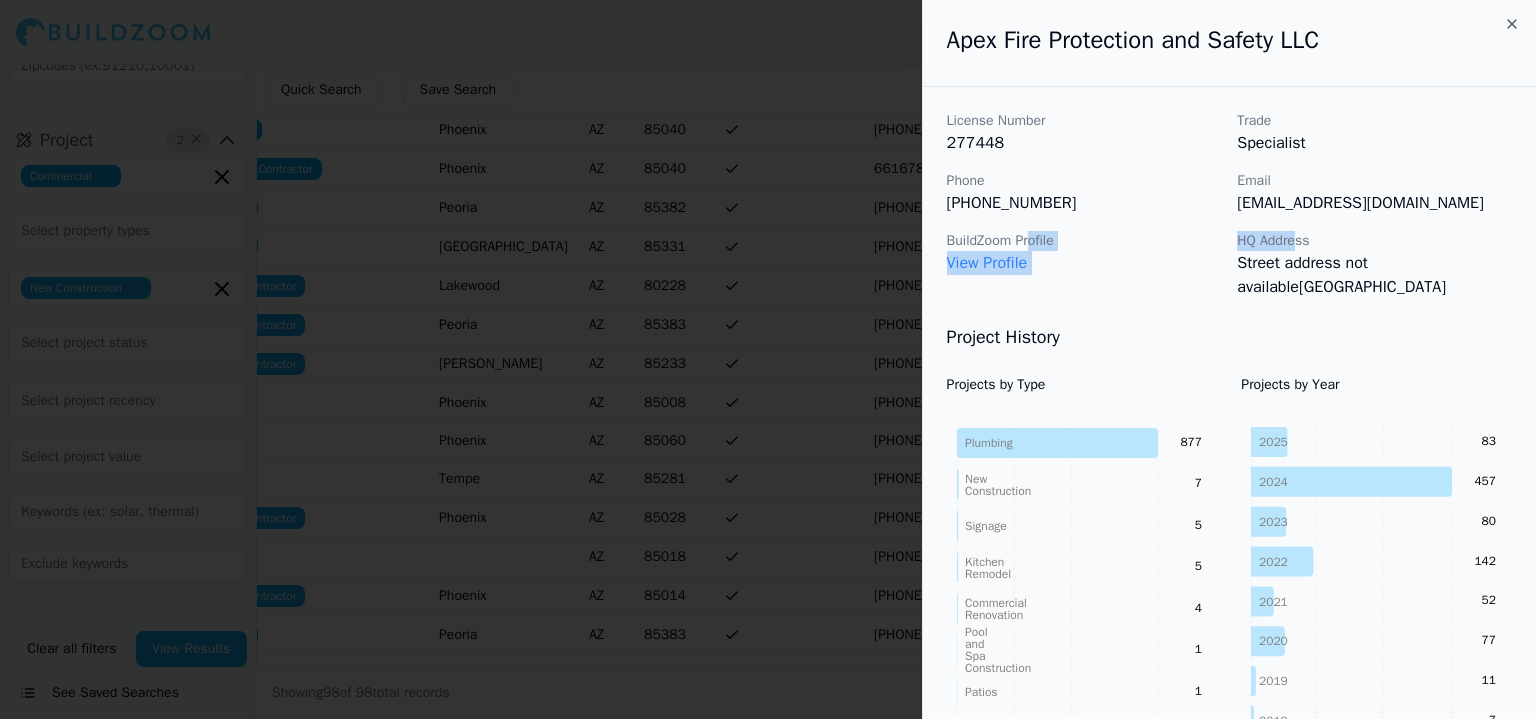 drag, startPoint x: 1446, startPoint y: 249, endPoint x: 1512, endPoint y: 235, distance: 67.46851 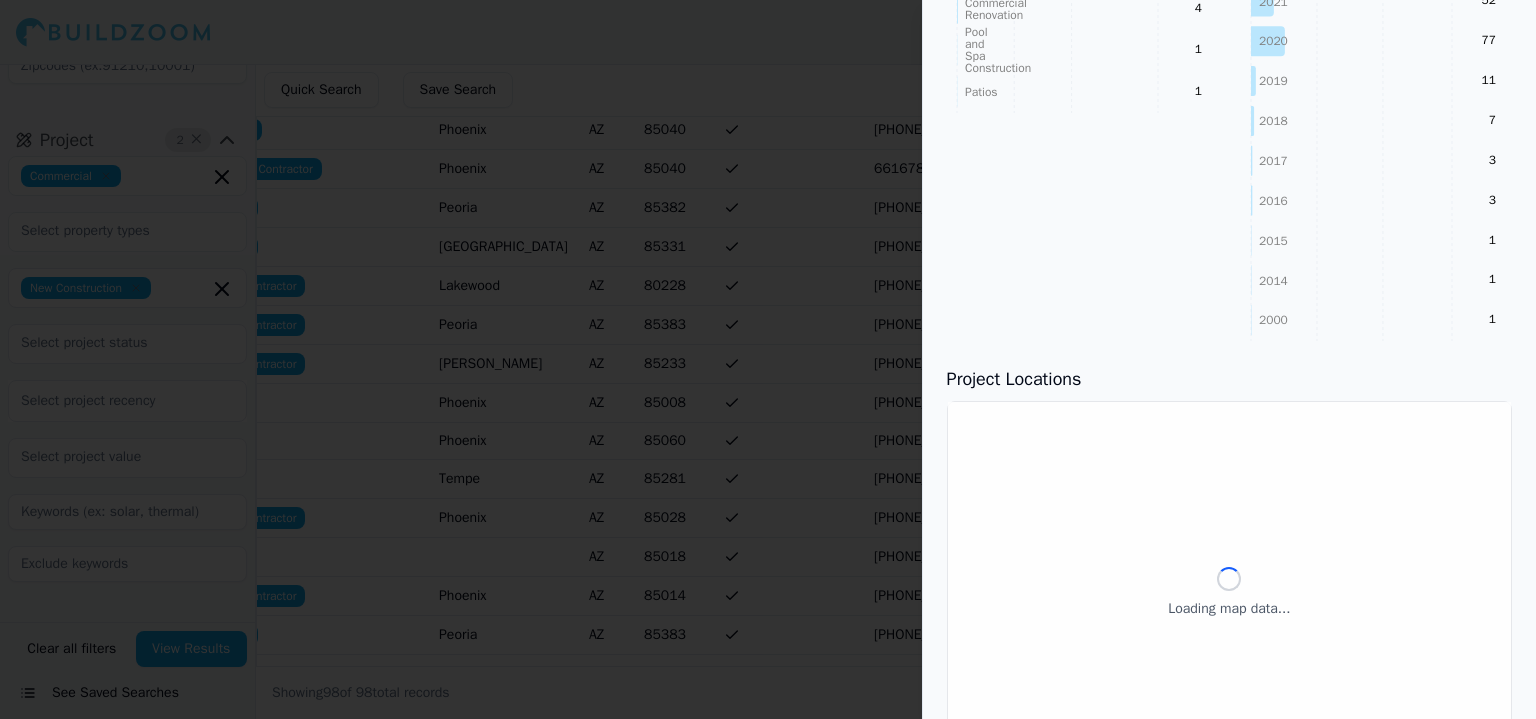 scroll, scrollTop: 1037, scrollLeft: 0, axis: vertical 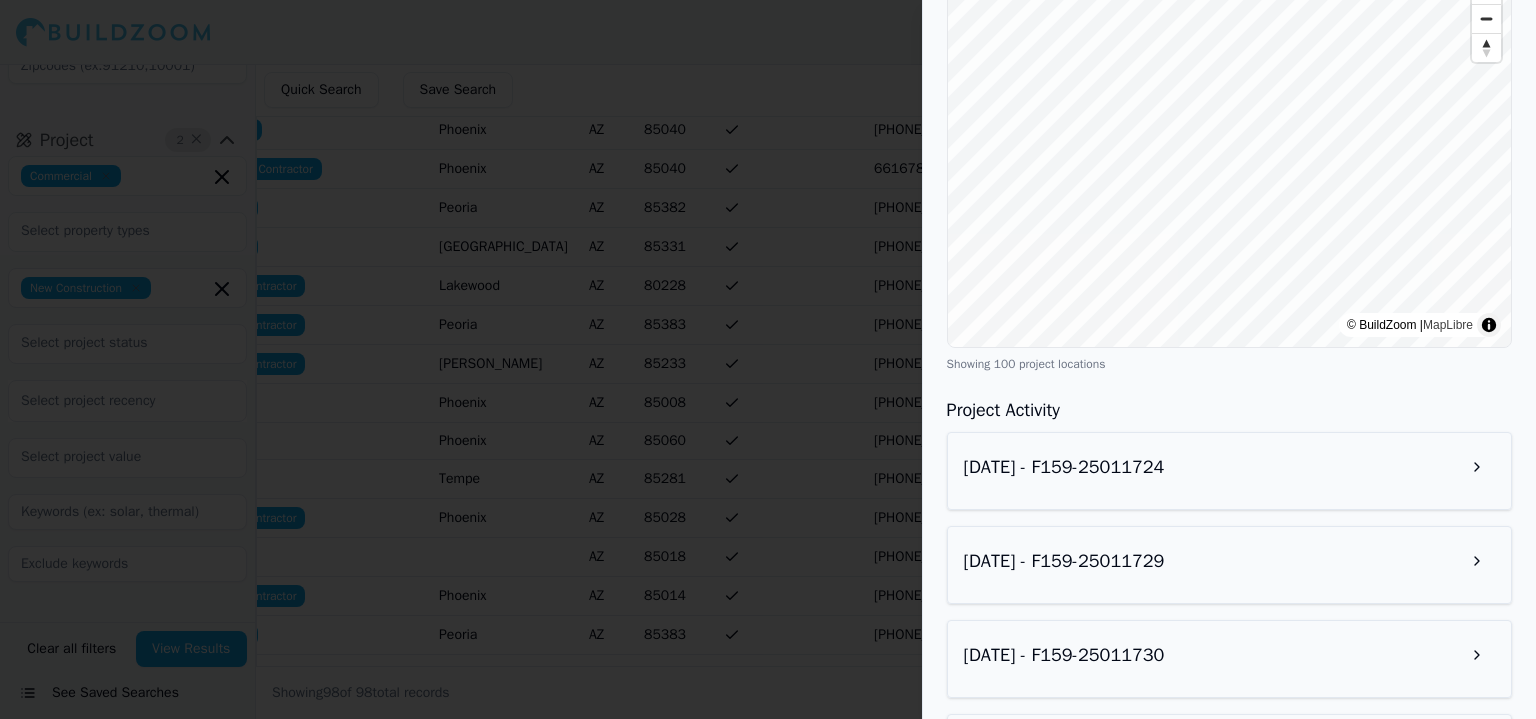 click on "[DATE] - F159-25011724" at bounding box center [1064, 467] 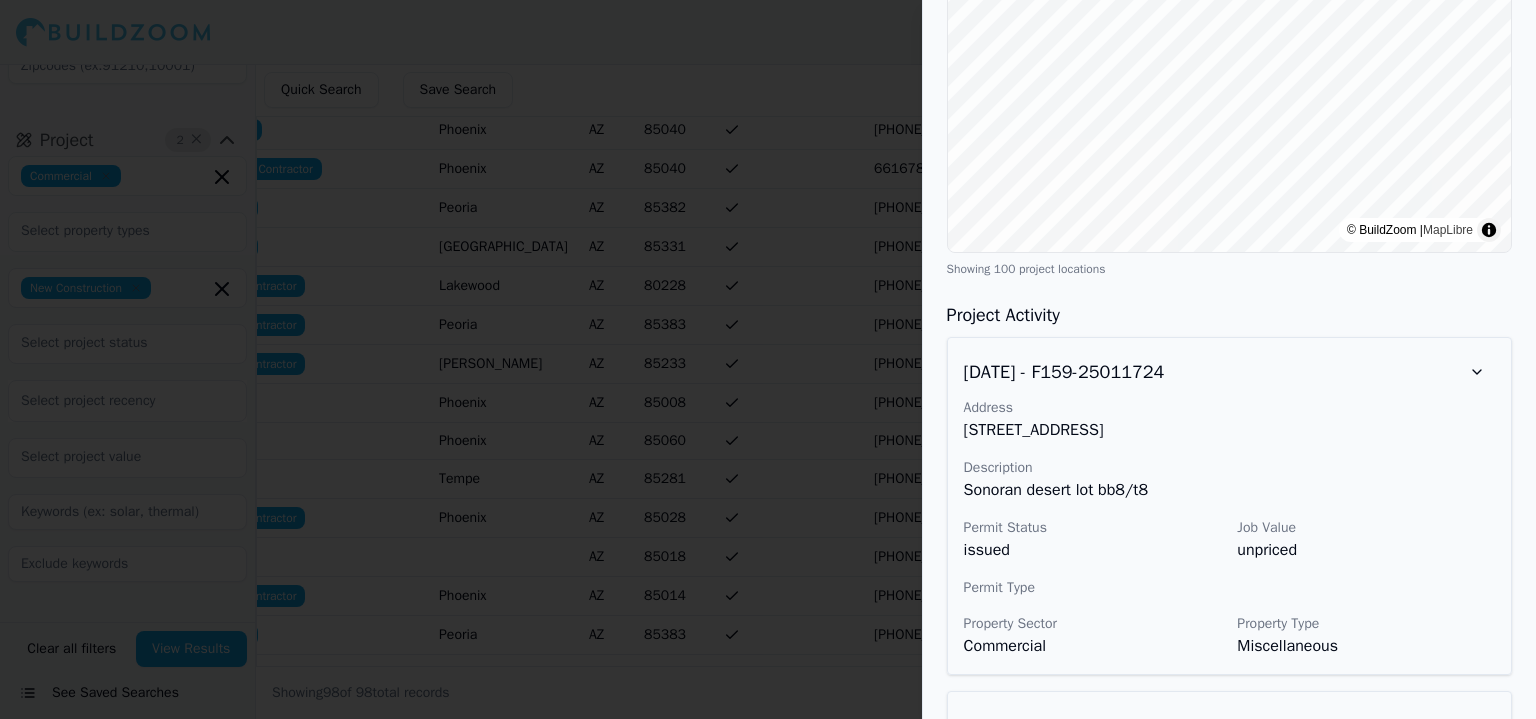 scroll, scrollTop: 1137, scrollLeft: 0, axis: vertical 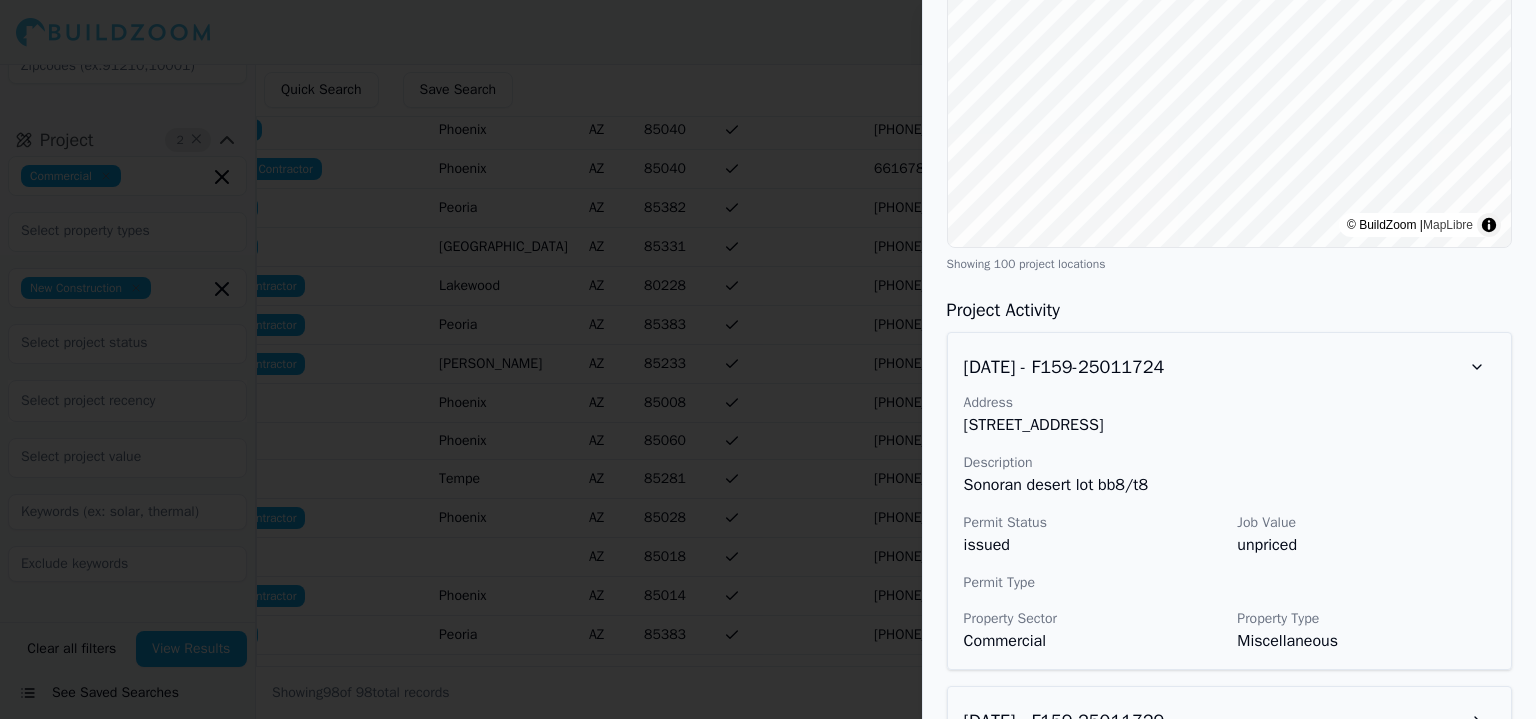 click at bounding box center (768, 359) 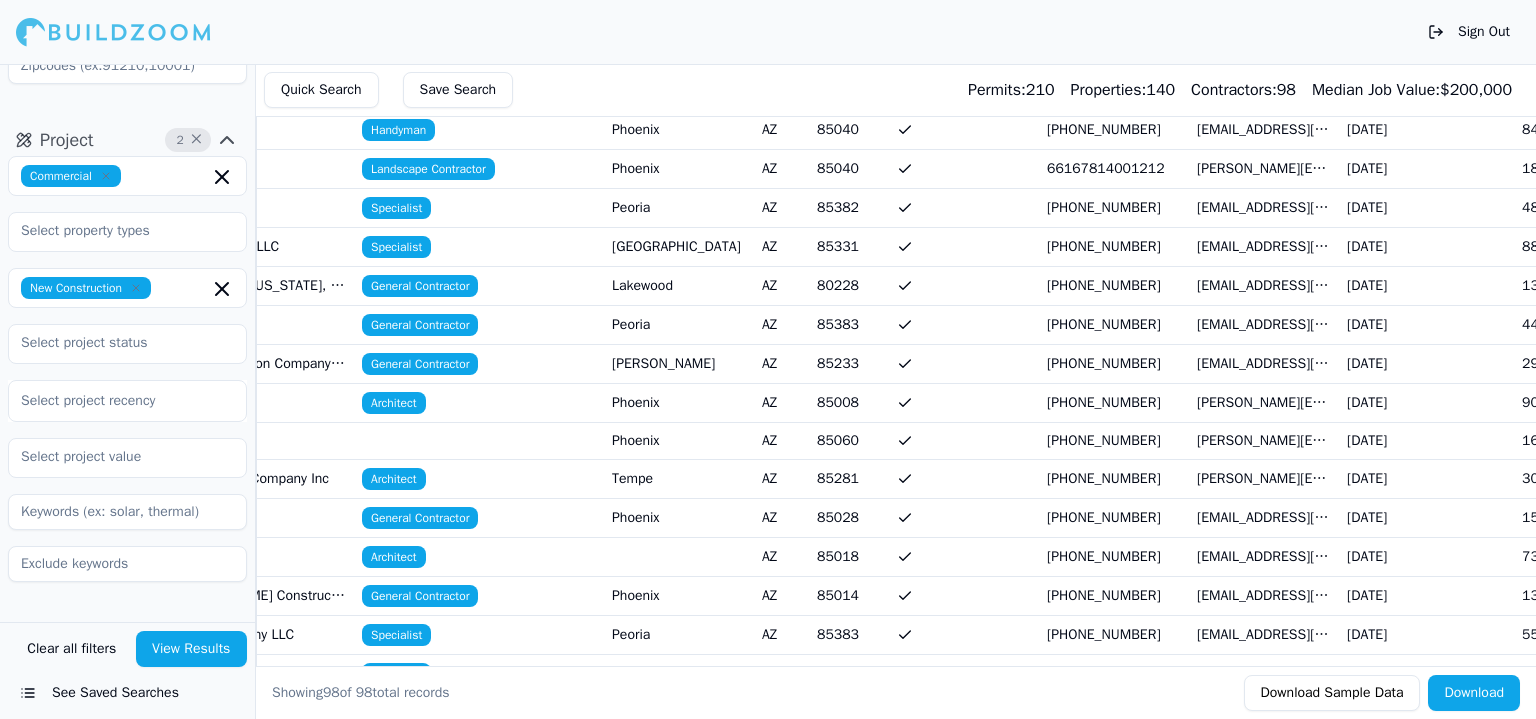 scroll, scrollTop: 0, scrollLeft: 376, axis: horizontal 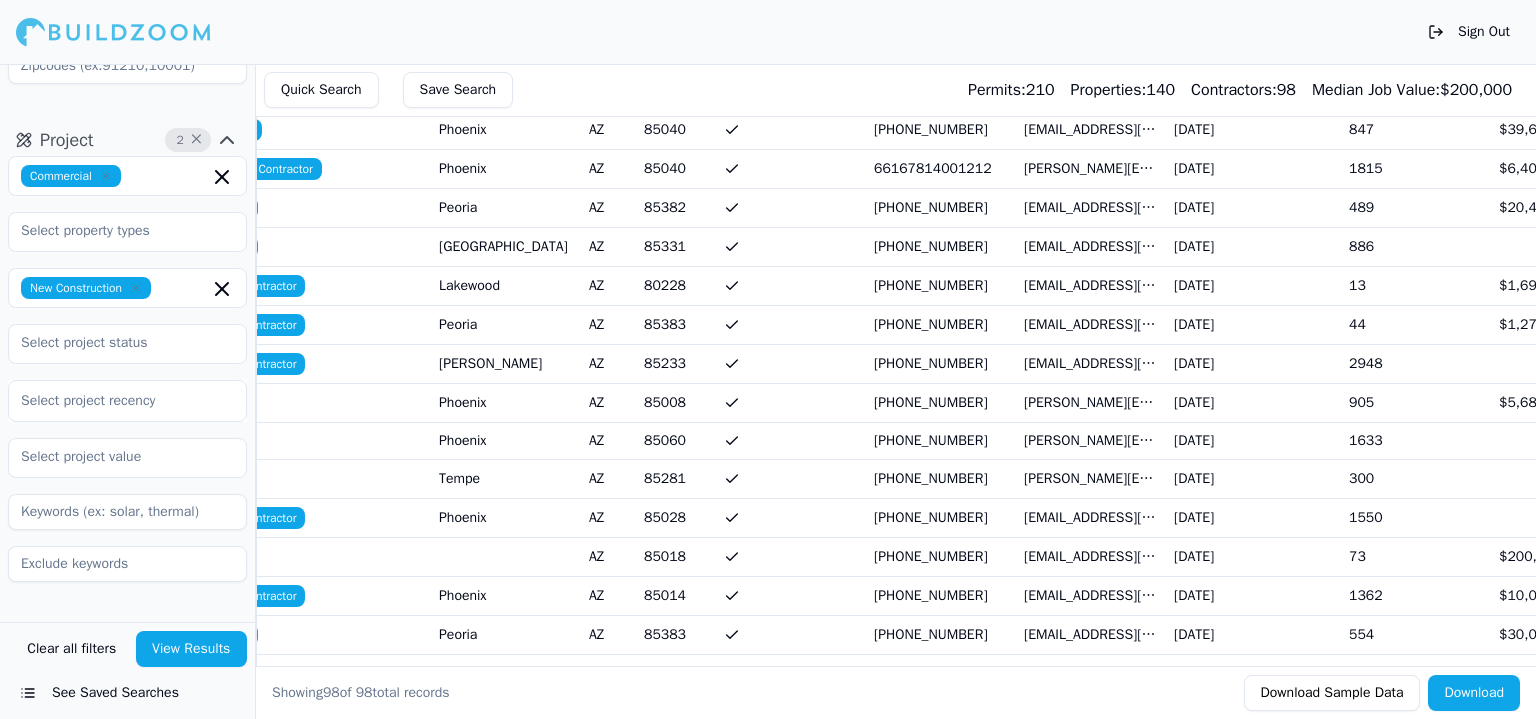 drag, startPoint x: 892, startPoint y: 403, endPoint x: 1301, endPoint y: 391, distance: 409.176 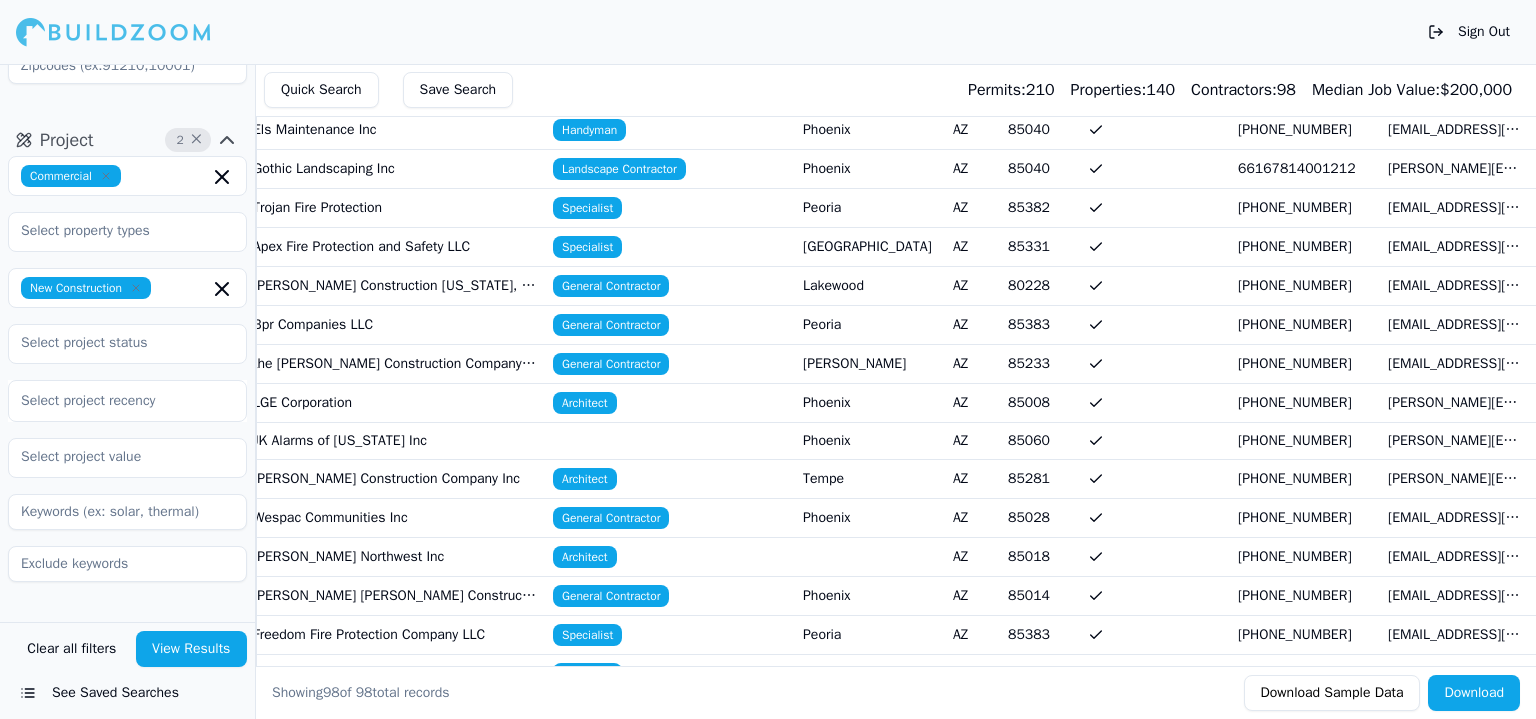 scroll, scrollTop: 0, scrollLeft: 0, axis: both 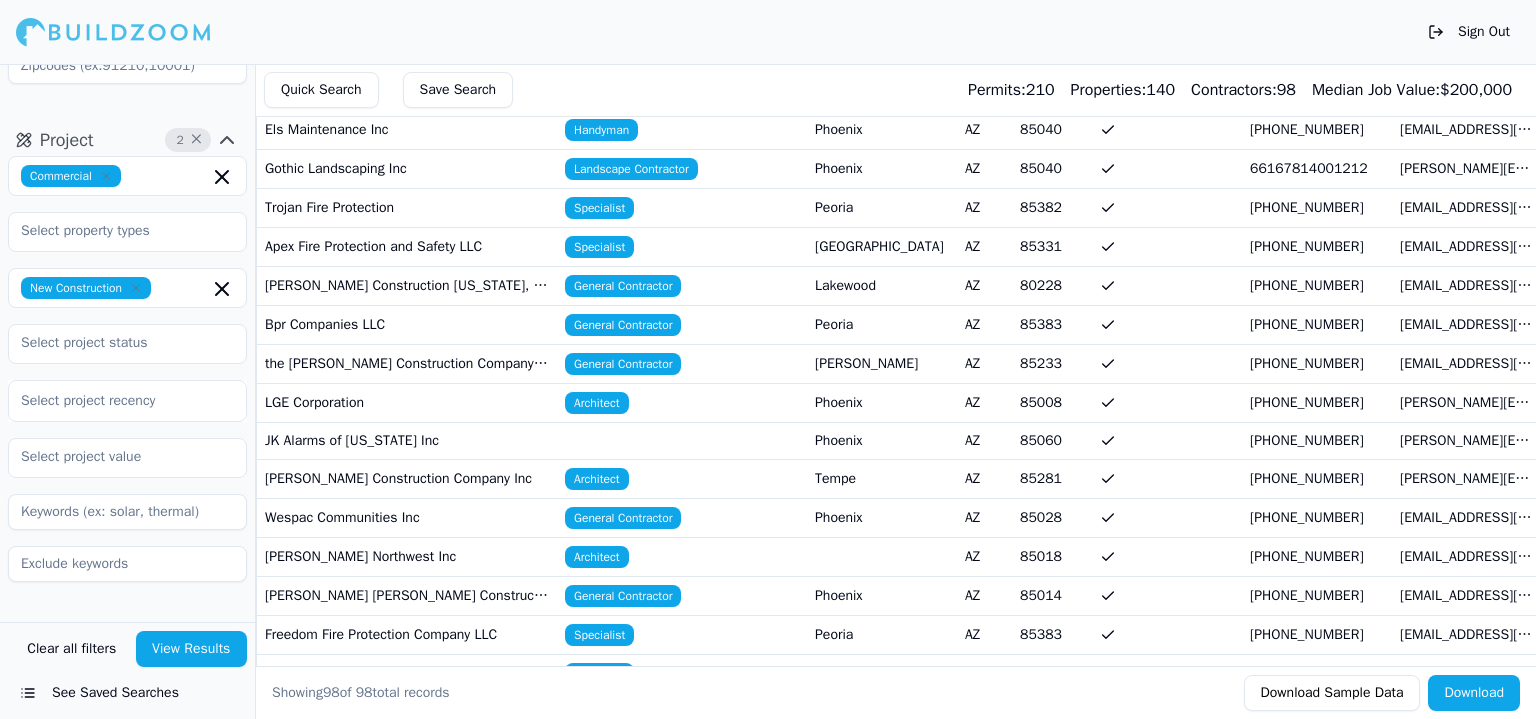 drag, startPoint x: 447, startPoint y: 251, endPoint x: 336, endPoint y: 235, distance: 112.147224 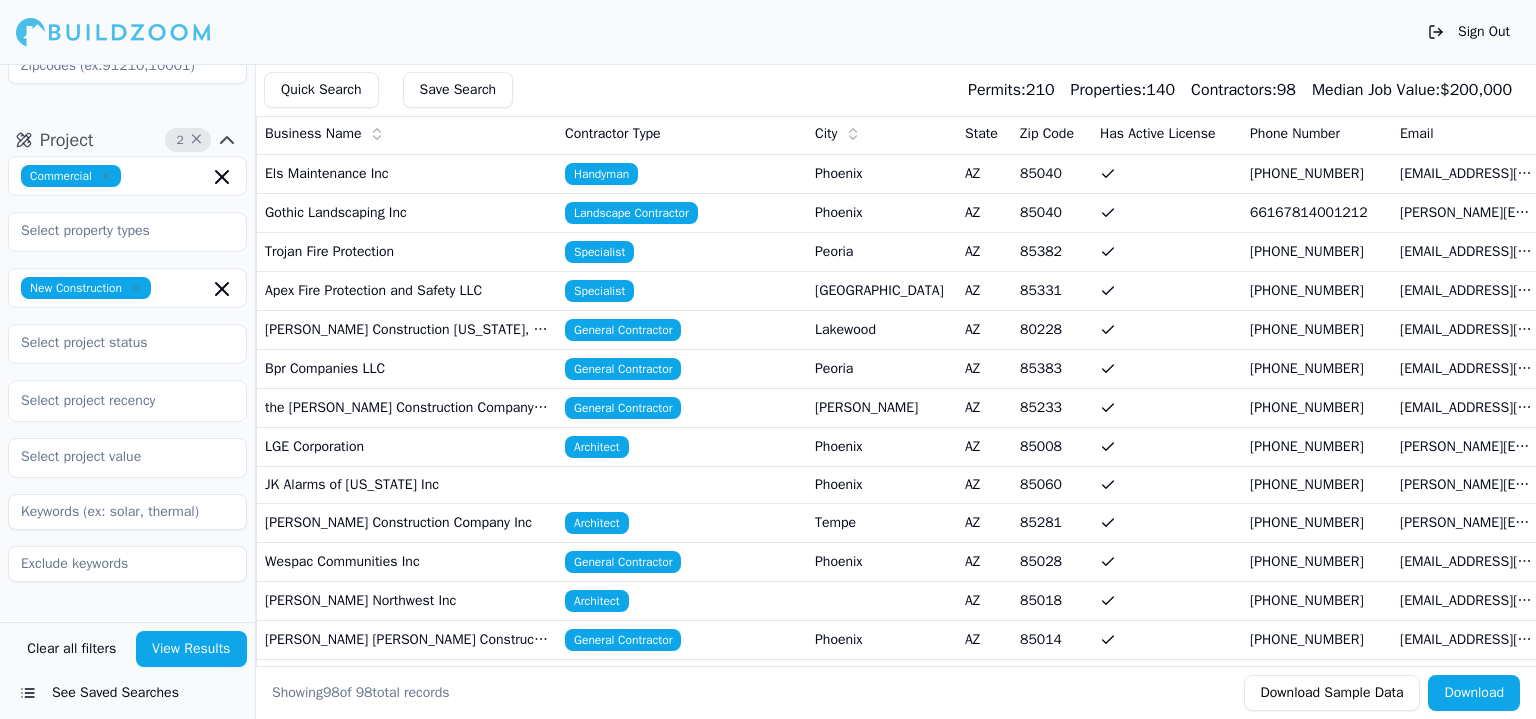 scroll, scrollTop: 0, scrollLeft: 0, axis: both 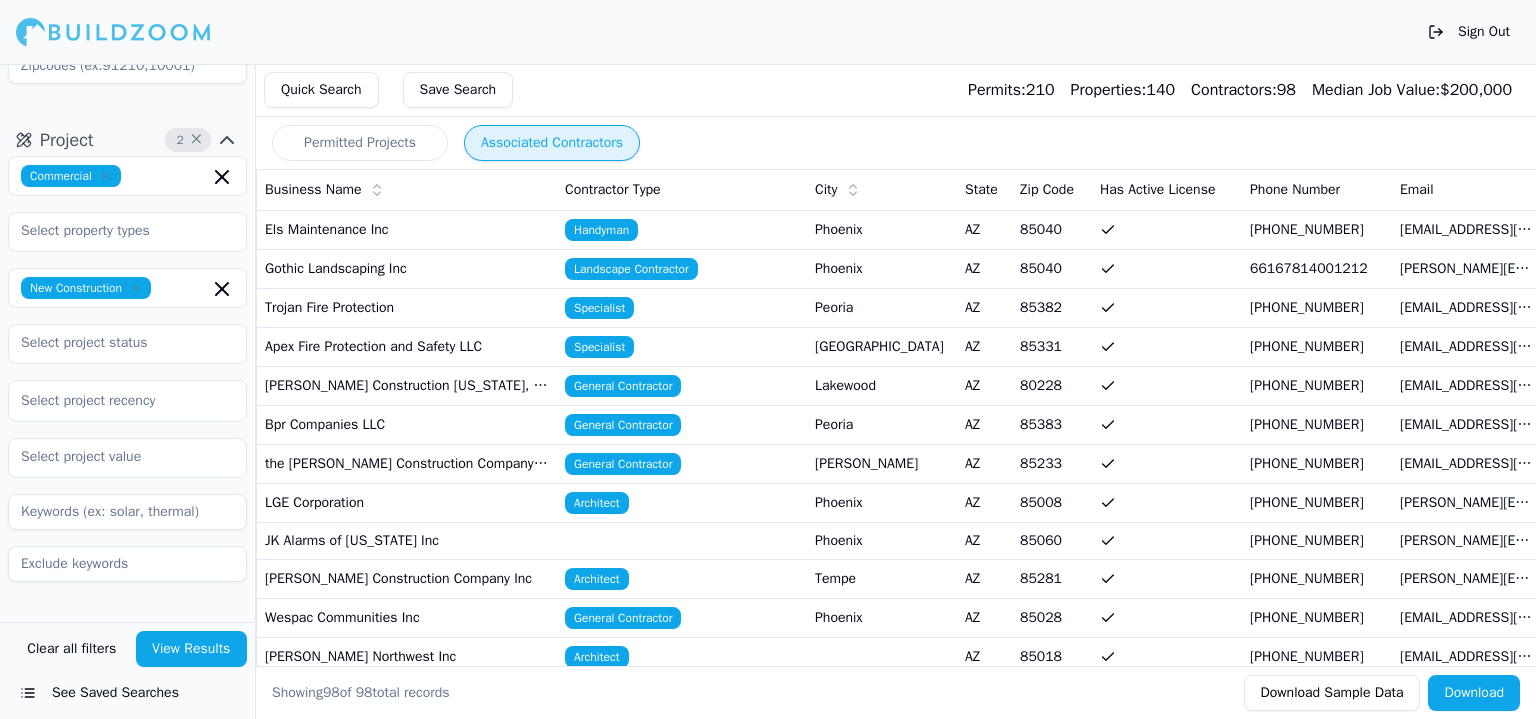click on "Permitted Projects" at bounding box center (360, 143) 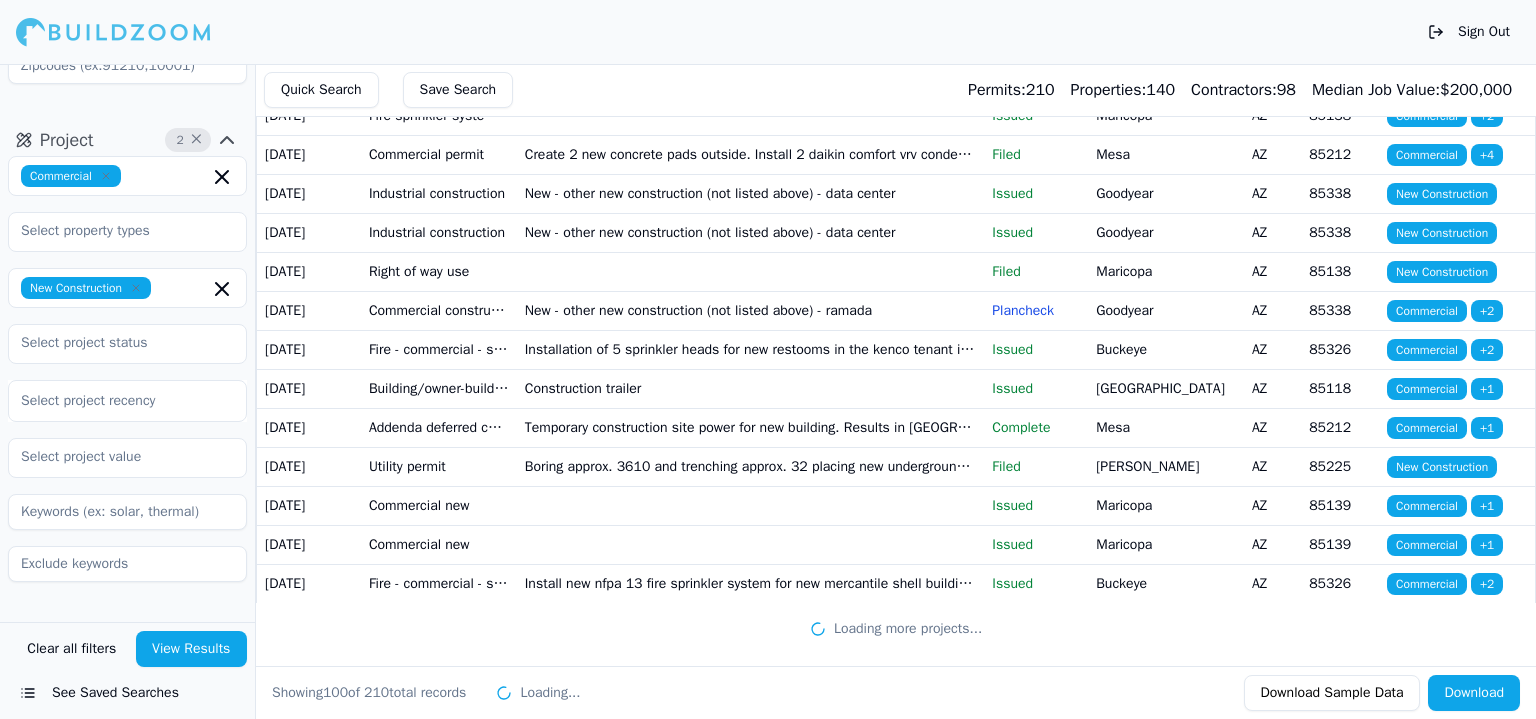 scroll, scrollTop: 4000, scrollLeft: 0, axis: vertical 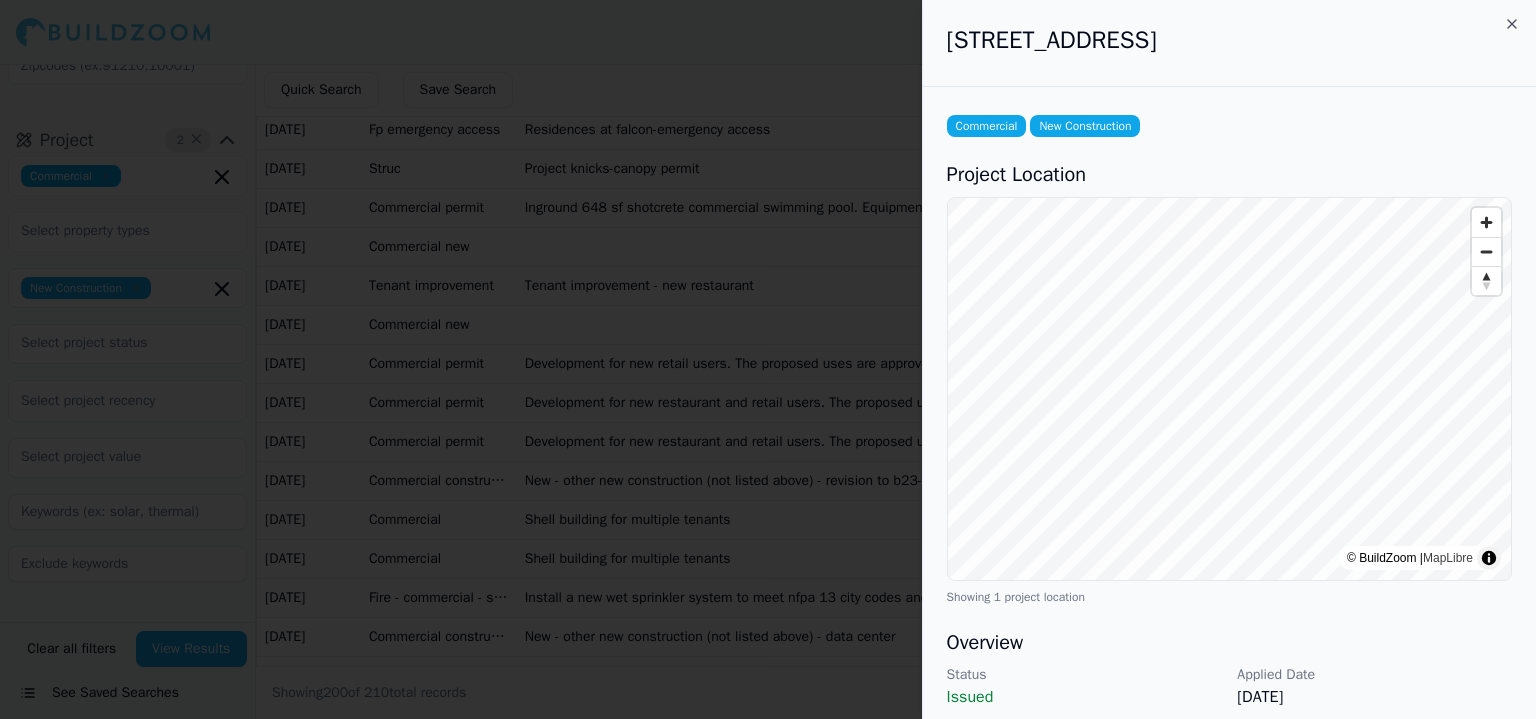 click at bounding box center [768, 359] 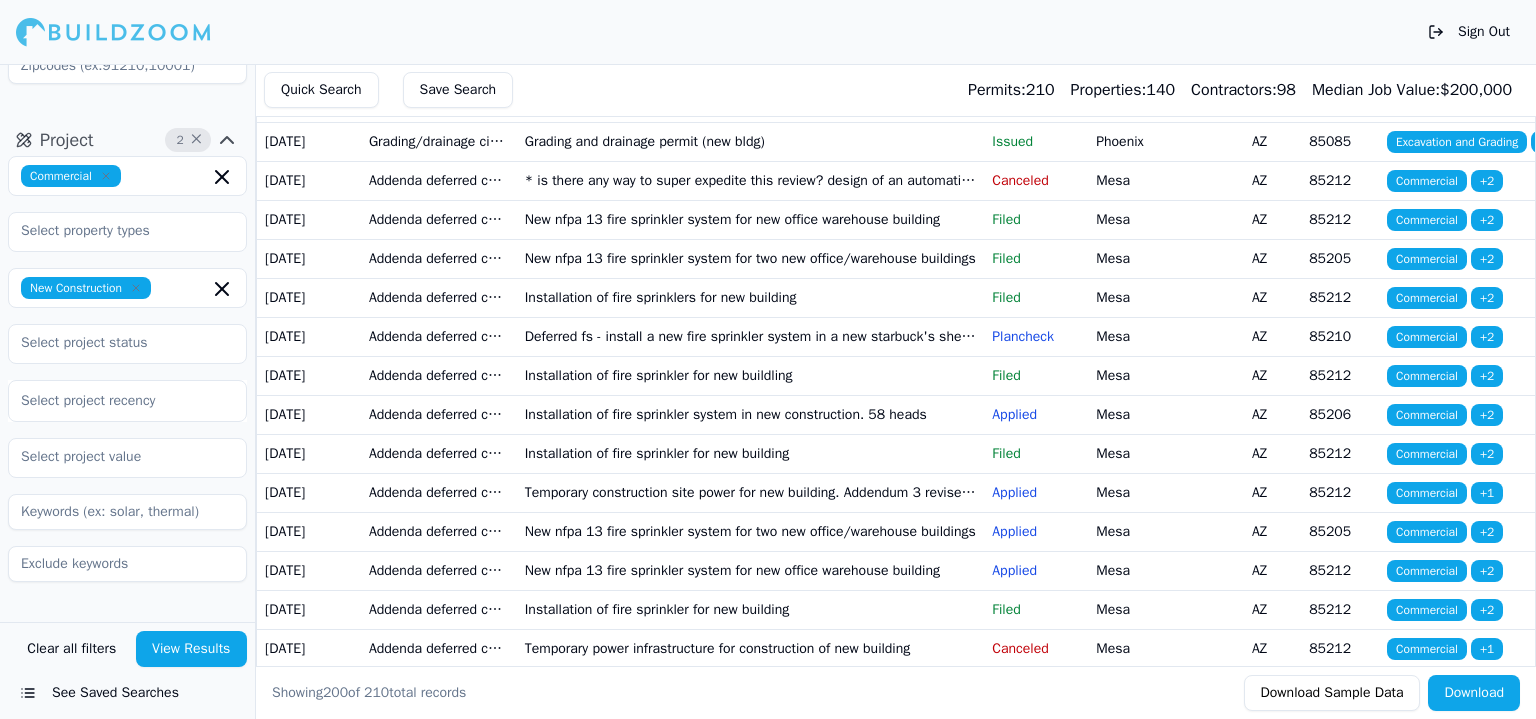 scroll, scrollTop: 5800, scrollLeft: 0, axis: vertical 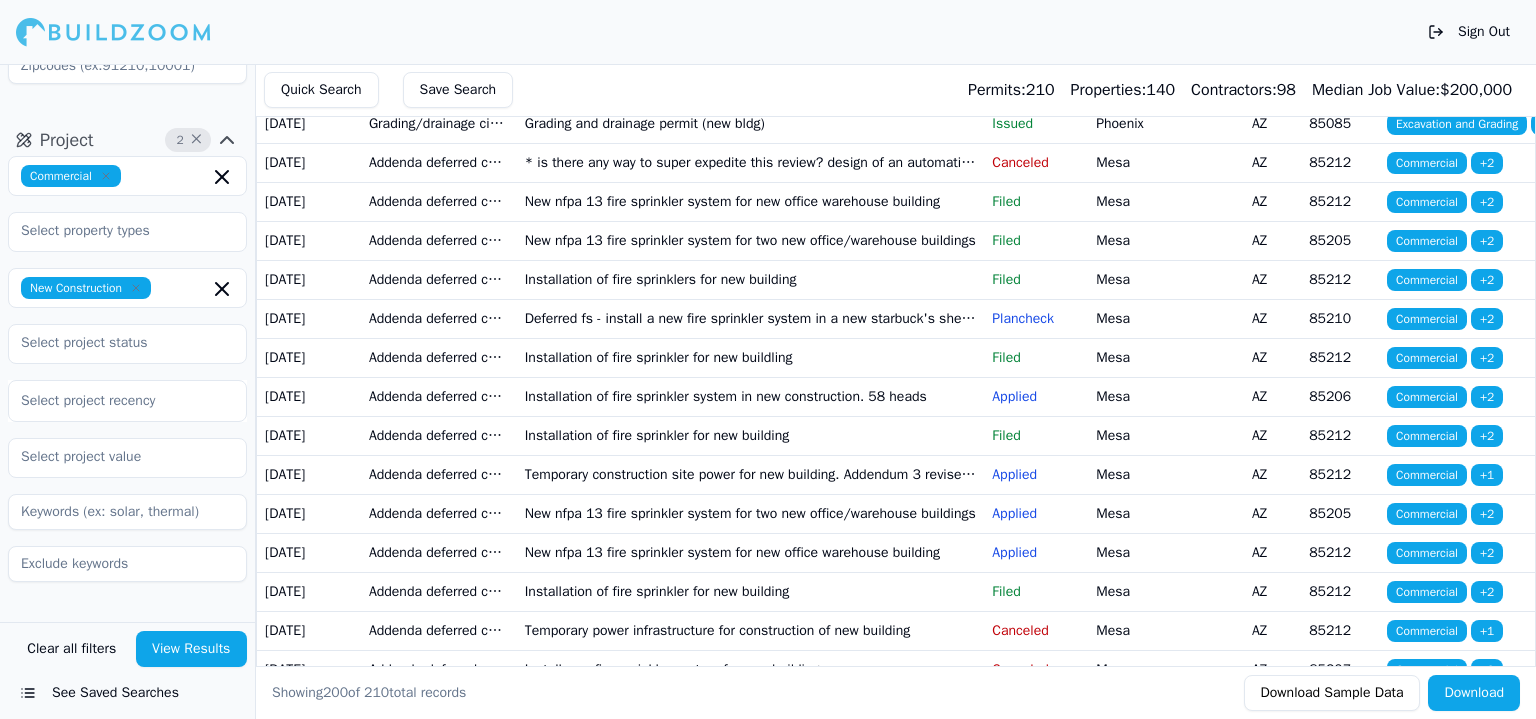 click on "Shell building for multiple tenants" at bounding box center (751, -1281) 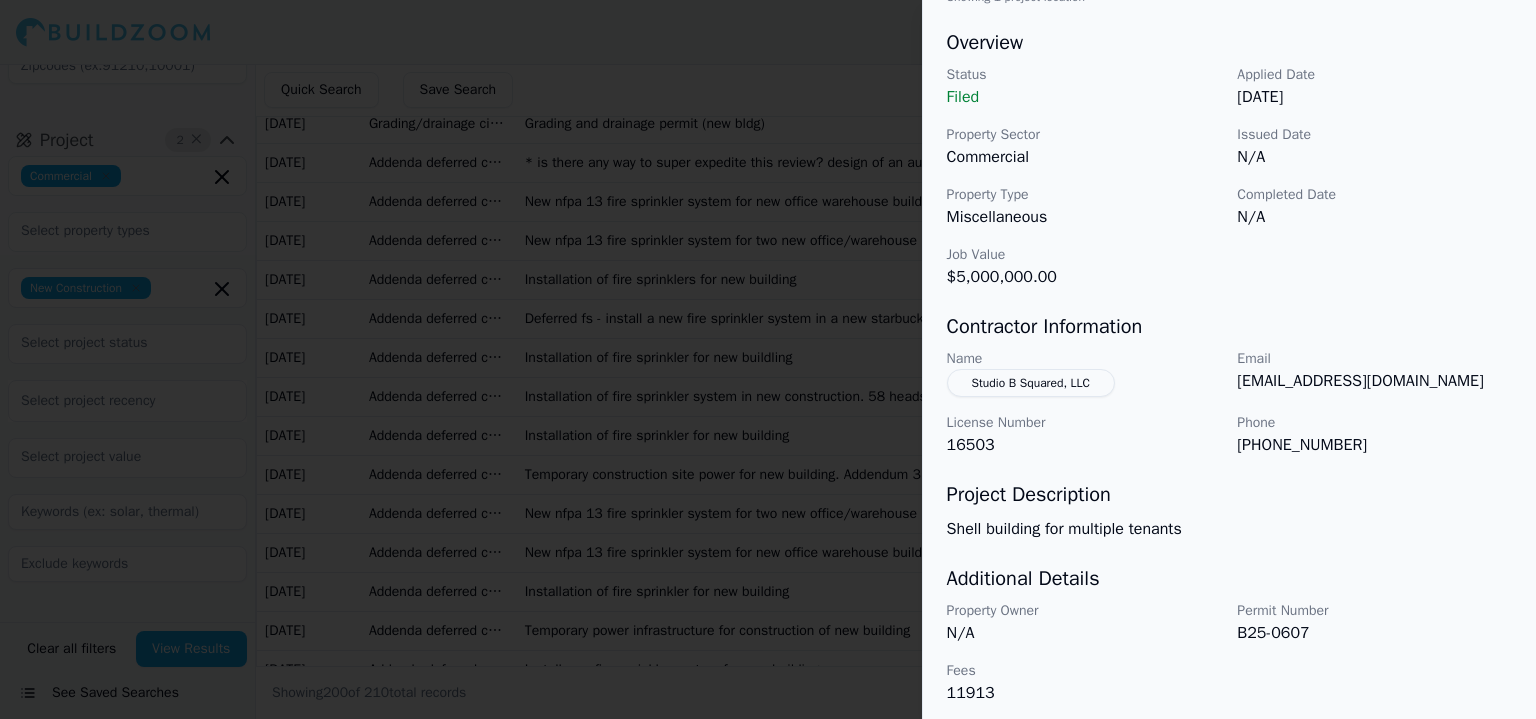 scroll, scrollTop: 608, scrollLeft: 0, axis: vertical 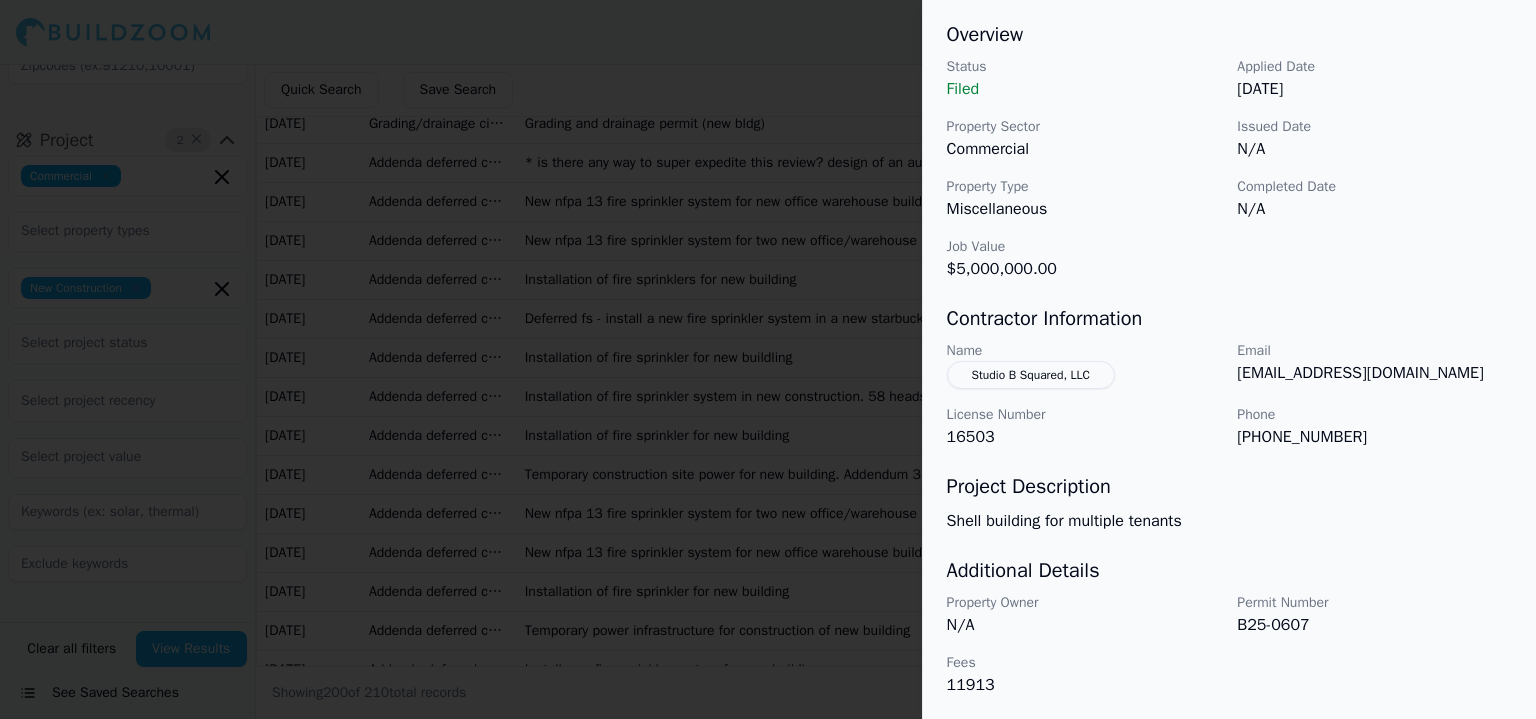 click on "Studio B Squared, LLC" at bounding box center [1031, 375] 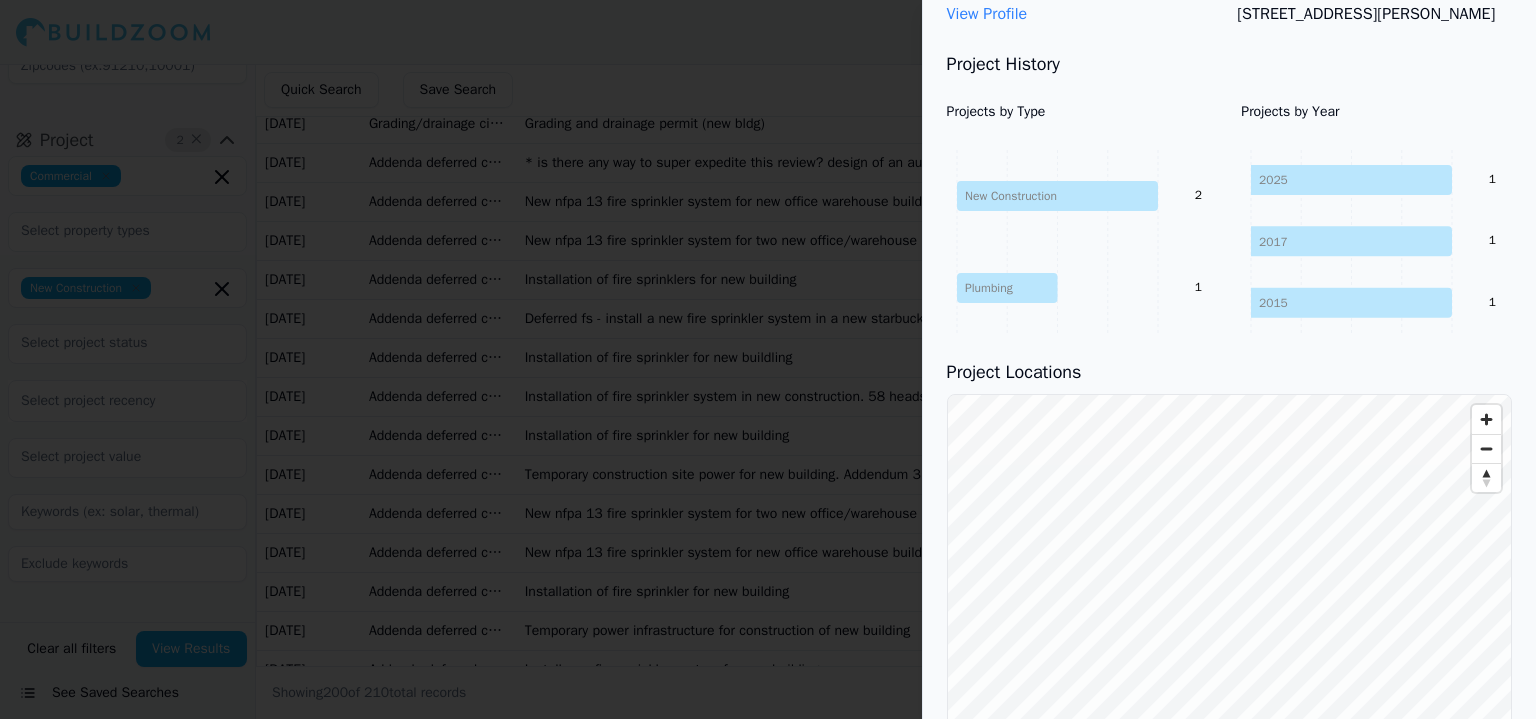 scroll, scrollTop: 565, scrollLeft: 0, axis: vertical 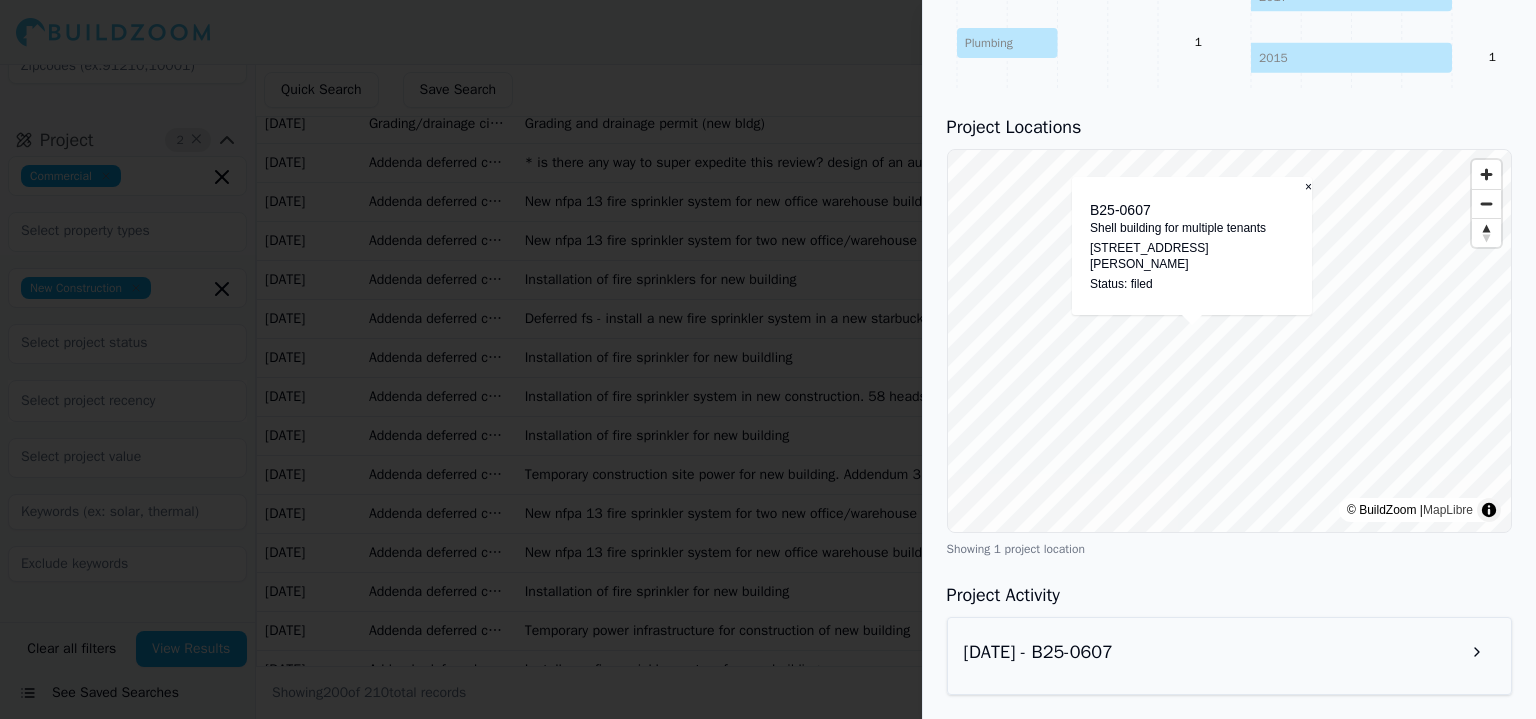 click on "[DATE] - B25-0607" at bounding box center [1038, 652] 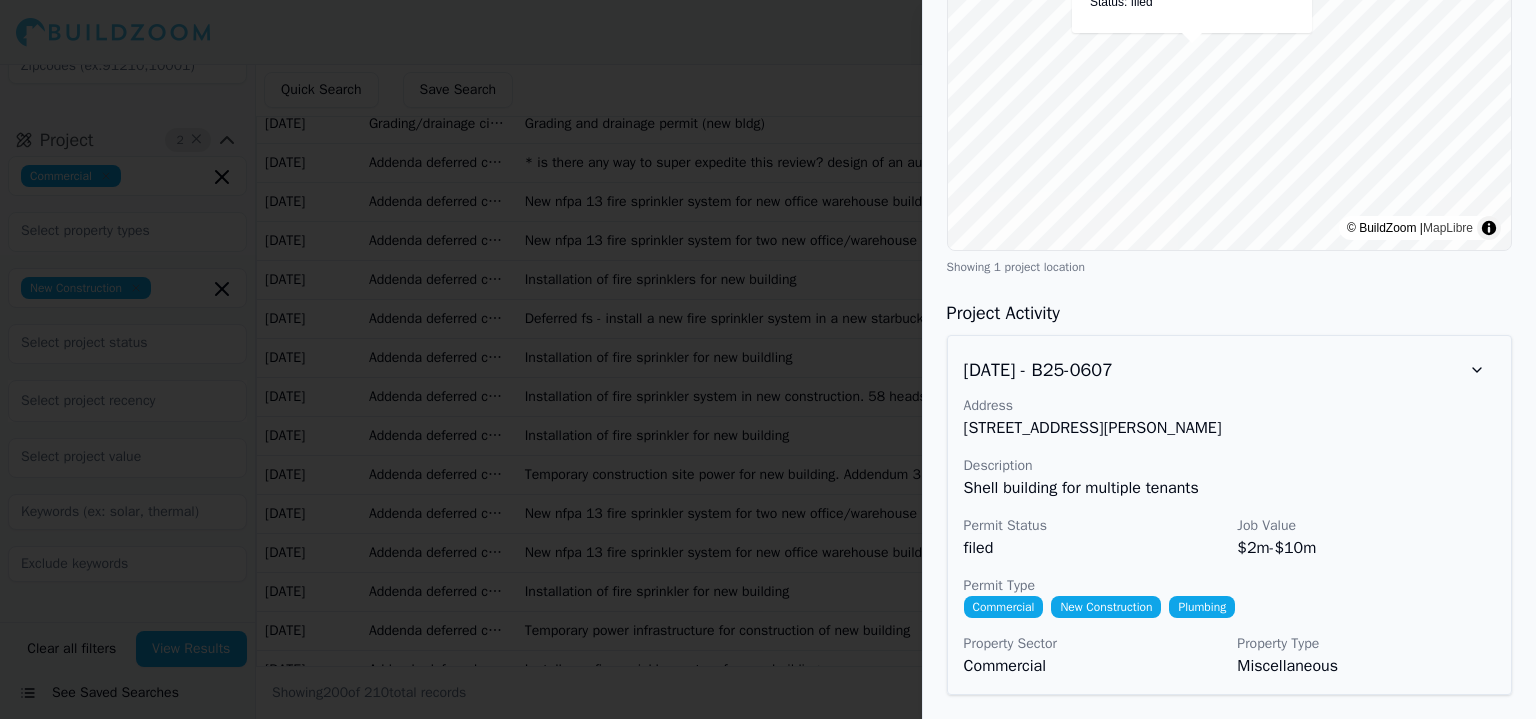 scroll, scrollTop: 847, scrollLeft: 0, axis: vertical 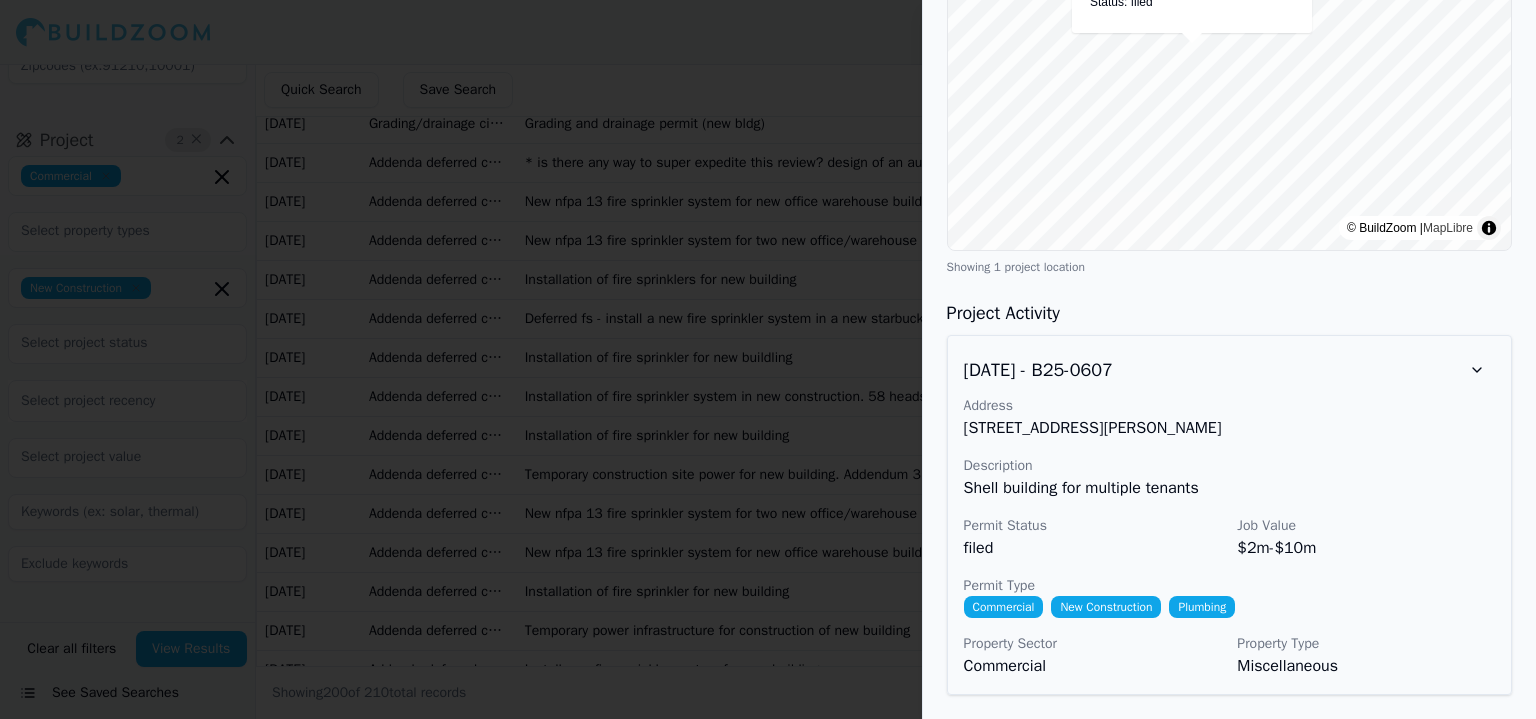 click at bounding box center [768, 359] 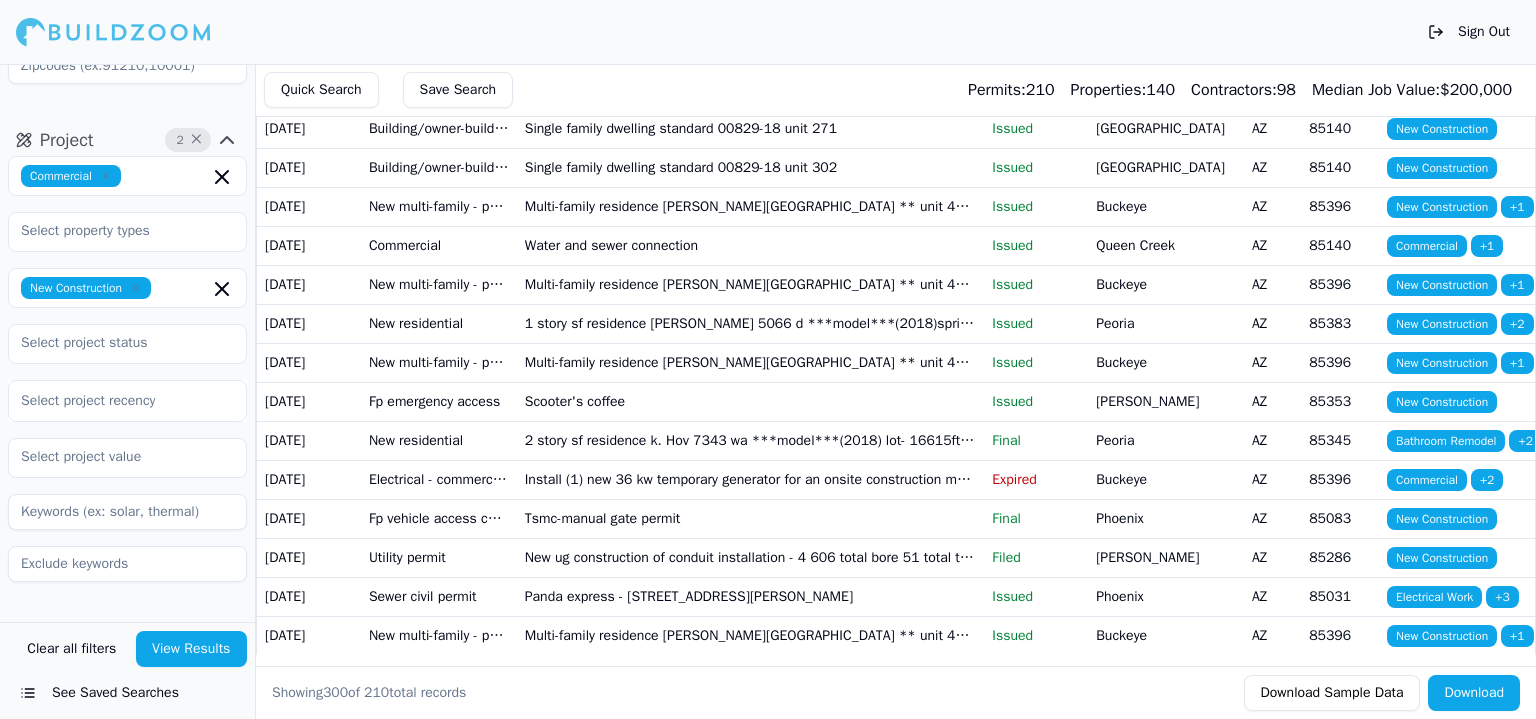scroll, scrollTop: 12204, scrollLeft: 0, axis: vertical 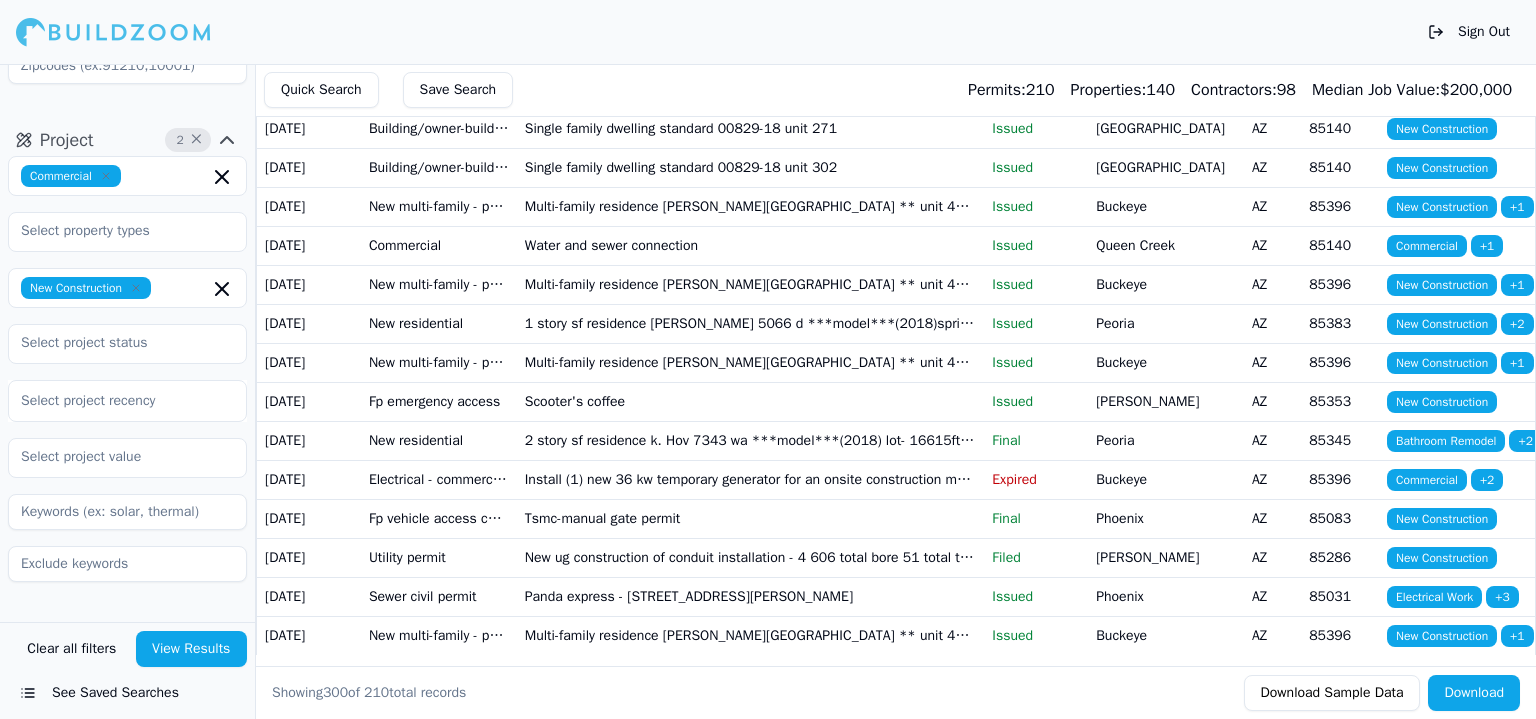 click on "This permit is for building #16 (on approved site plan) **actual address is bldg# 15 assigned by addressing** all plans at bld24-1713 new construction for 100 multifamily residential units with shared community building" at bounding box center (751, -2134) 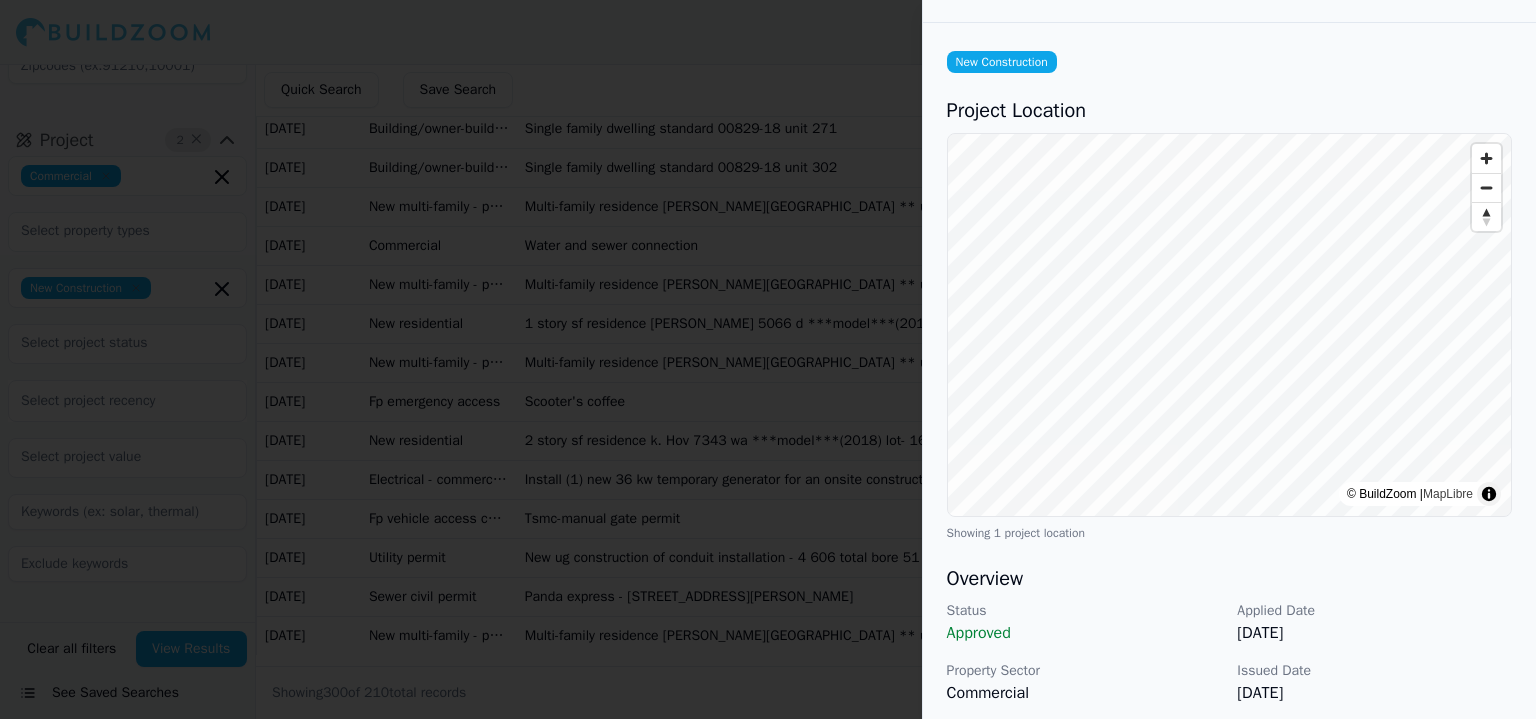 scroll, scrollTop: 0, scrollLeft: 0, axis: both 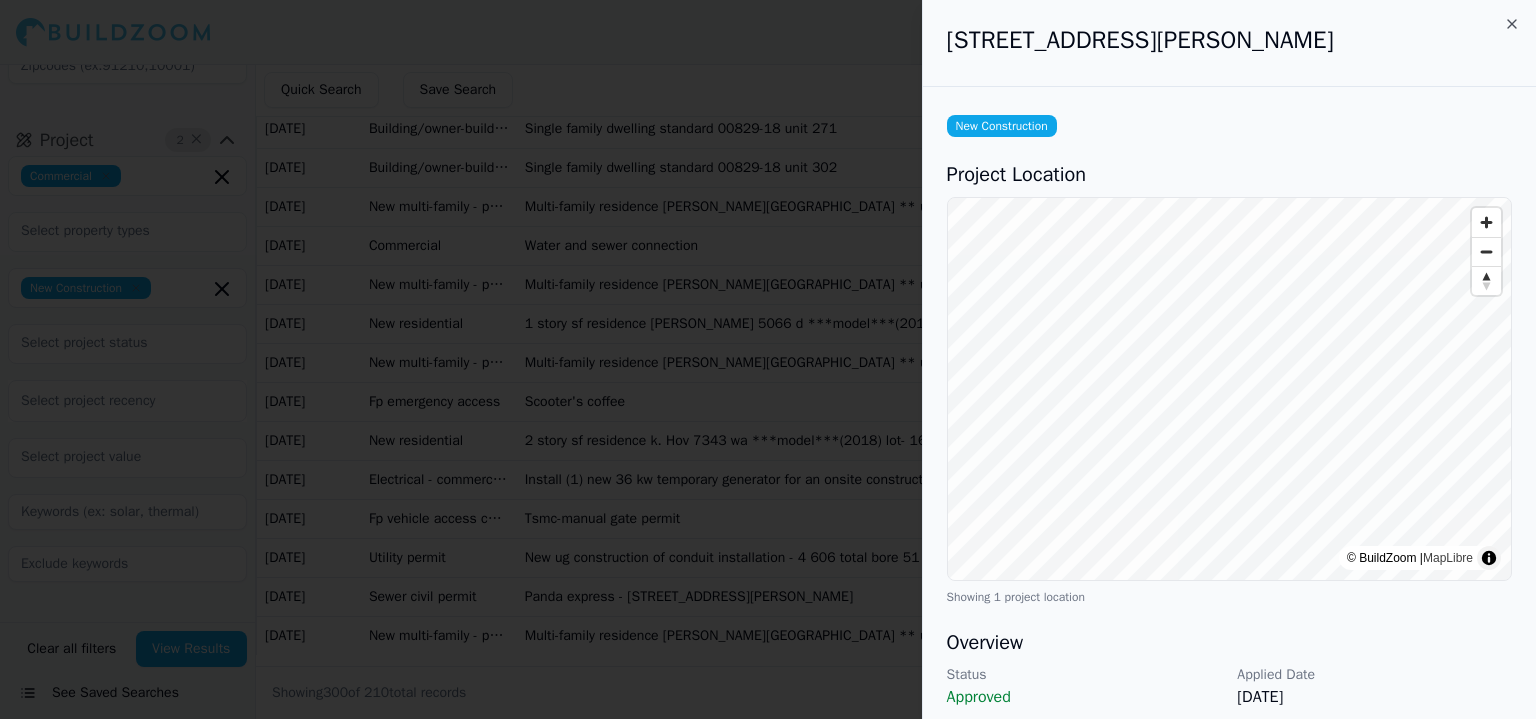 click at bounding box center [768, 359] 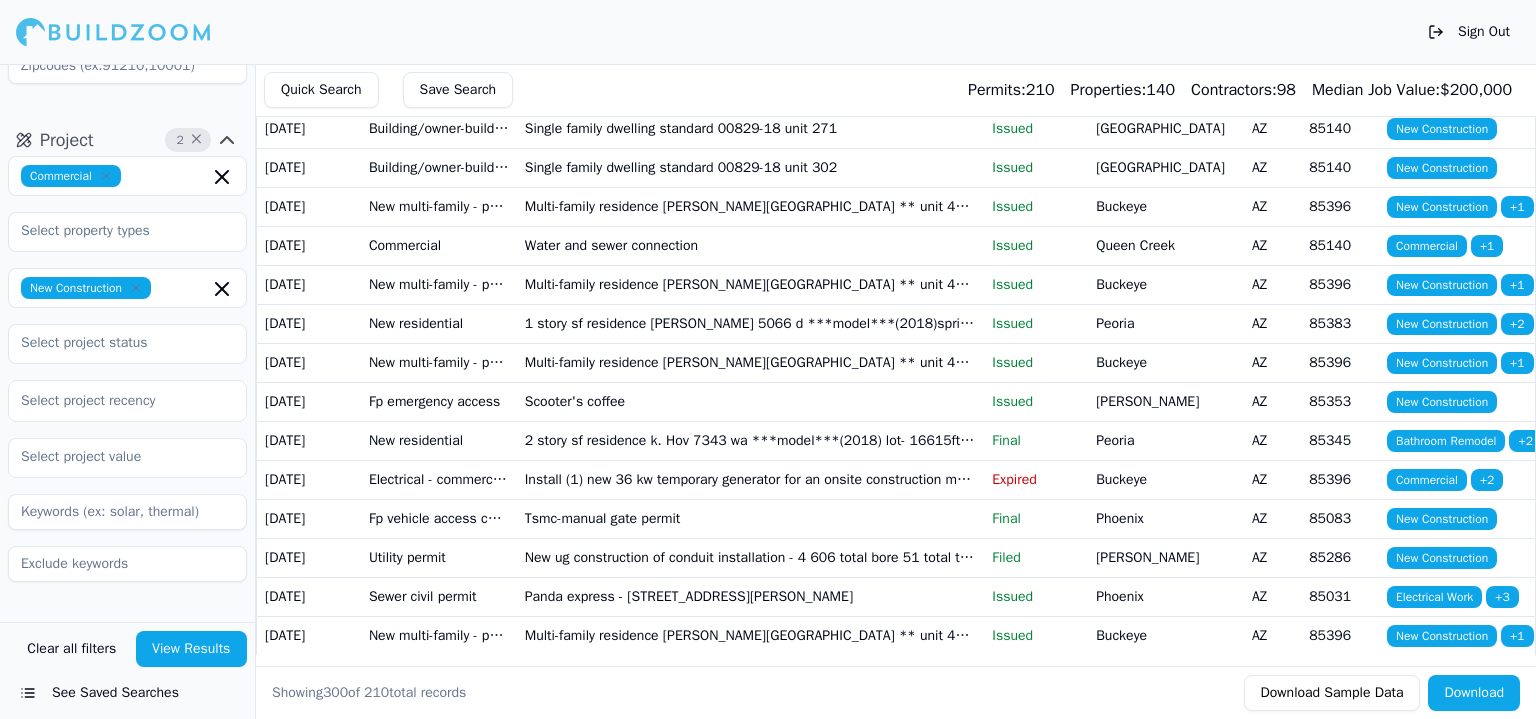 scroll, scrollTop: 12904, scrollLeft: 0, axis: vertical 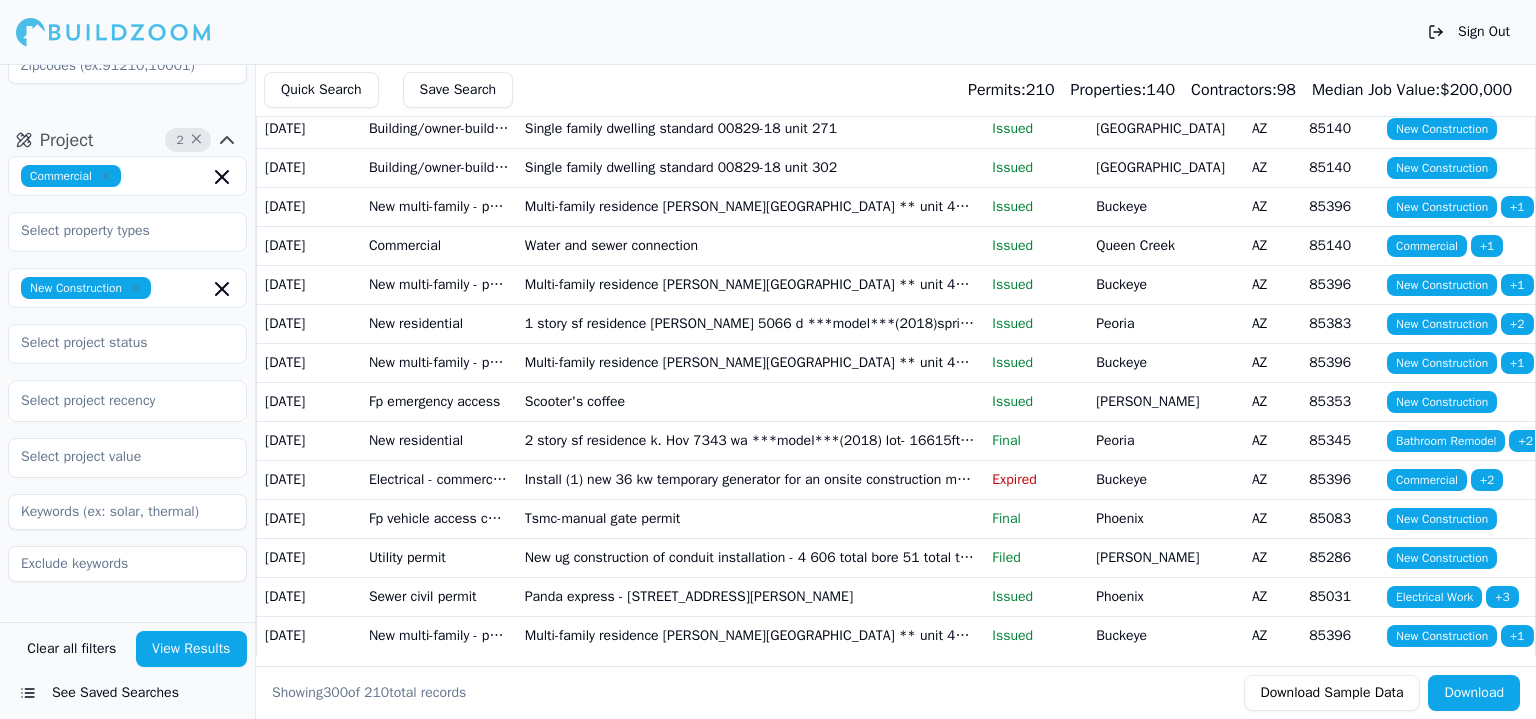 click on "Single family dwelling; standard plan # 00829-18; plan 2" at bounding box center [751, -1627] 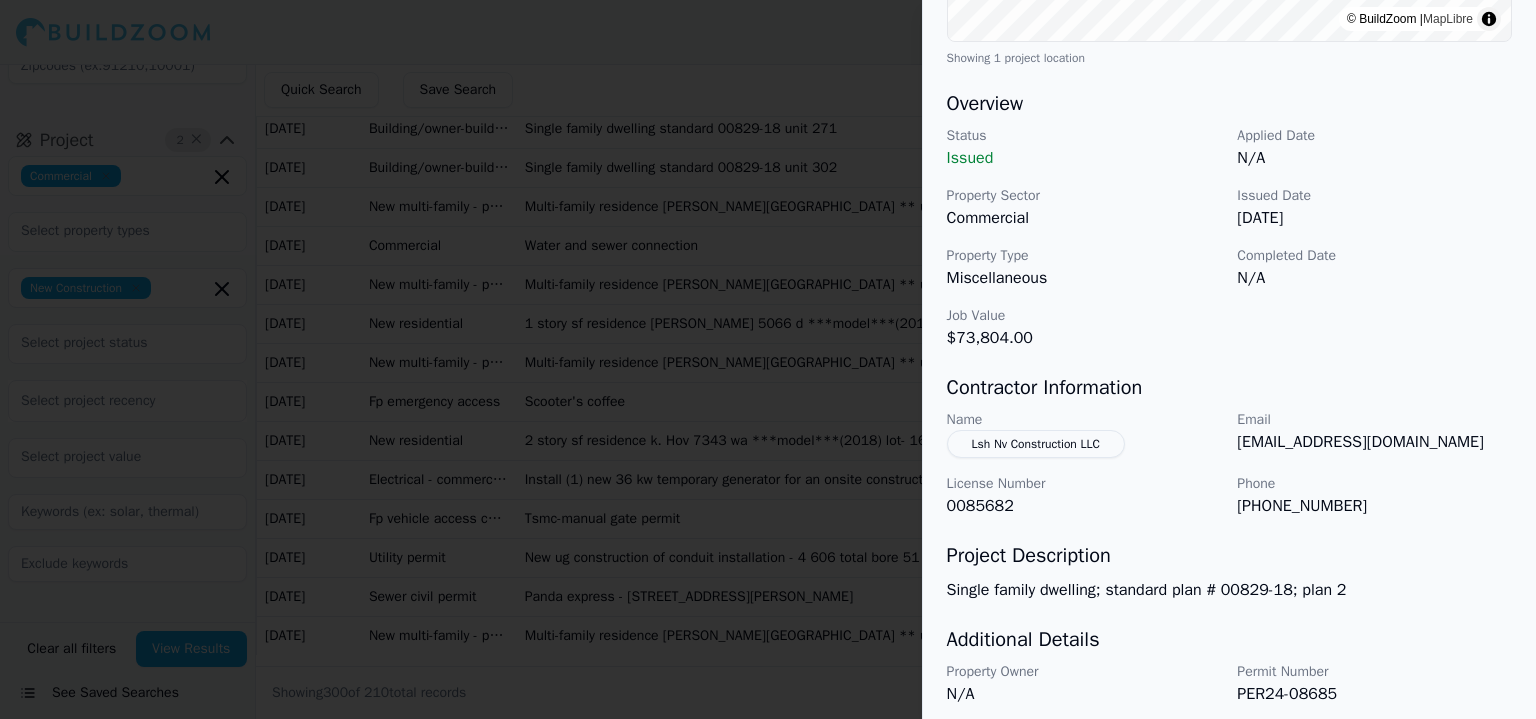 scroll, scrollTop: 608, scrollLeft: 0, axis: vertical 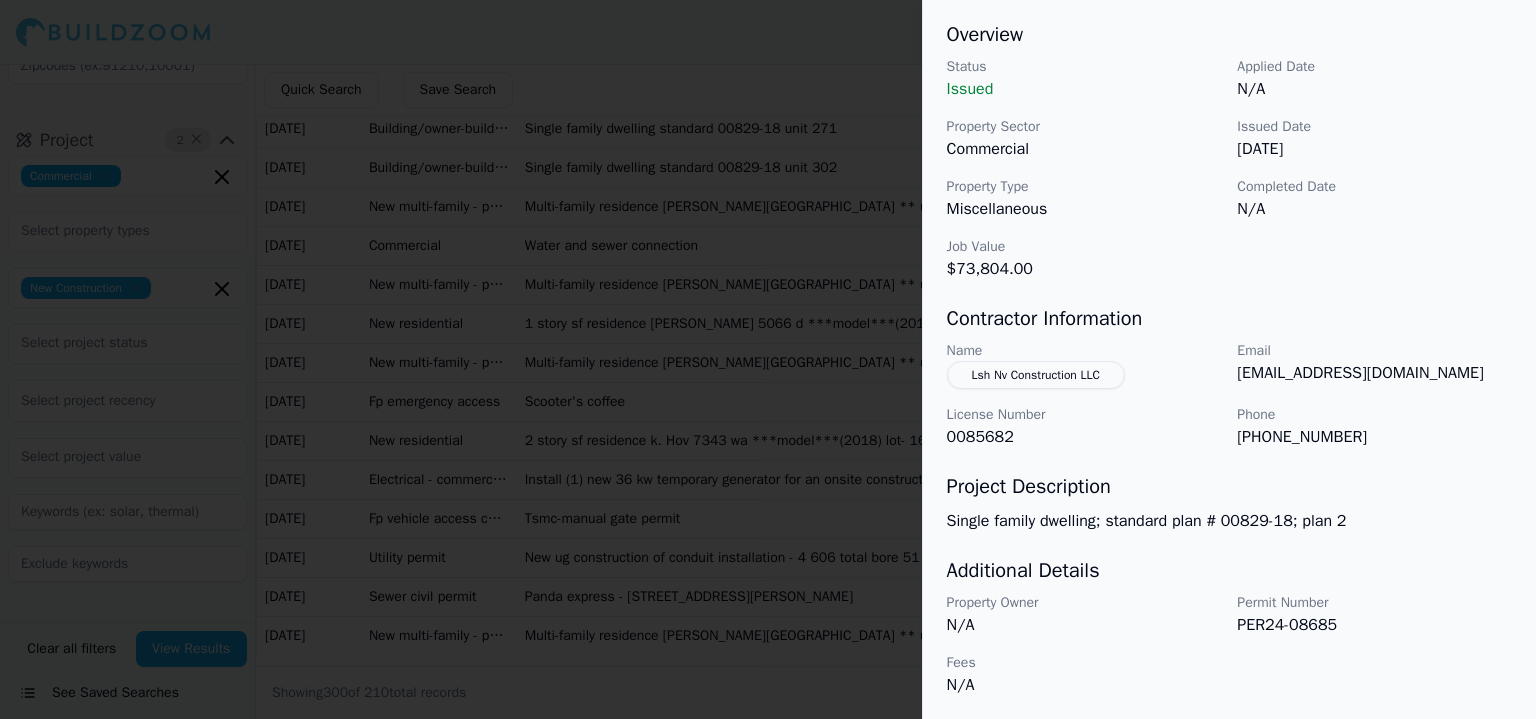 drag, startPoint x: 779, startPoint y: 525, endPoint x: 769, endPoint y: 561, distance: 37.363083 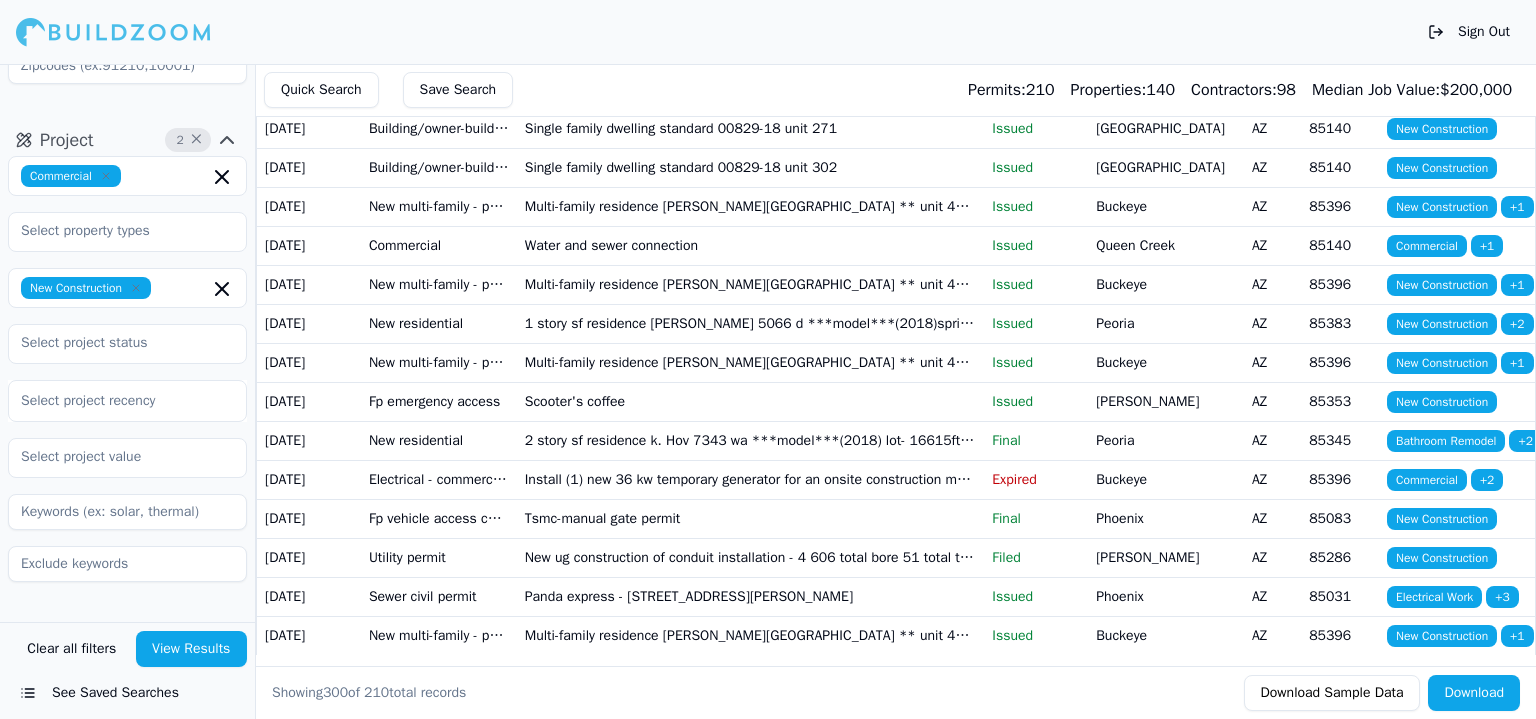 click on "Single family dwelling; standard plan # 215 phase 7" at bounding box center (751, -1471) 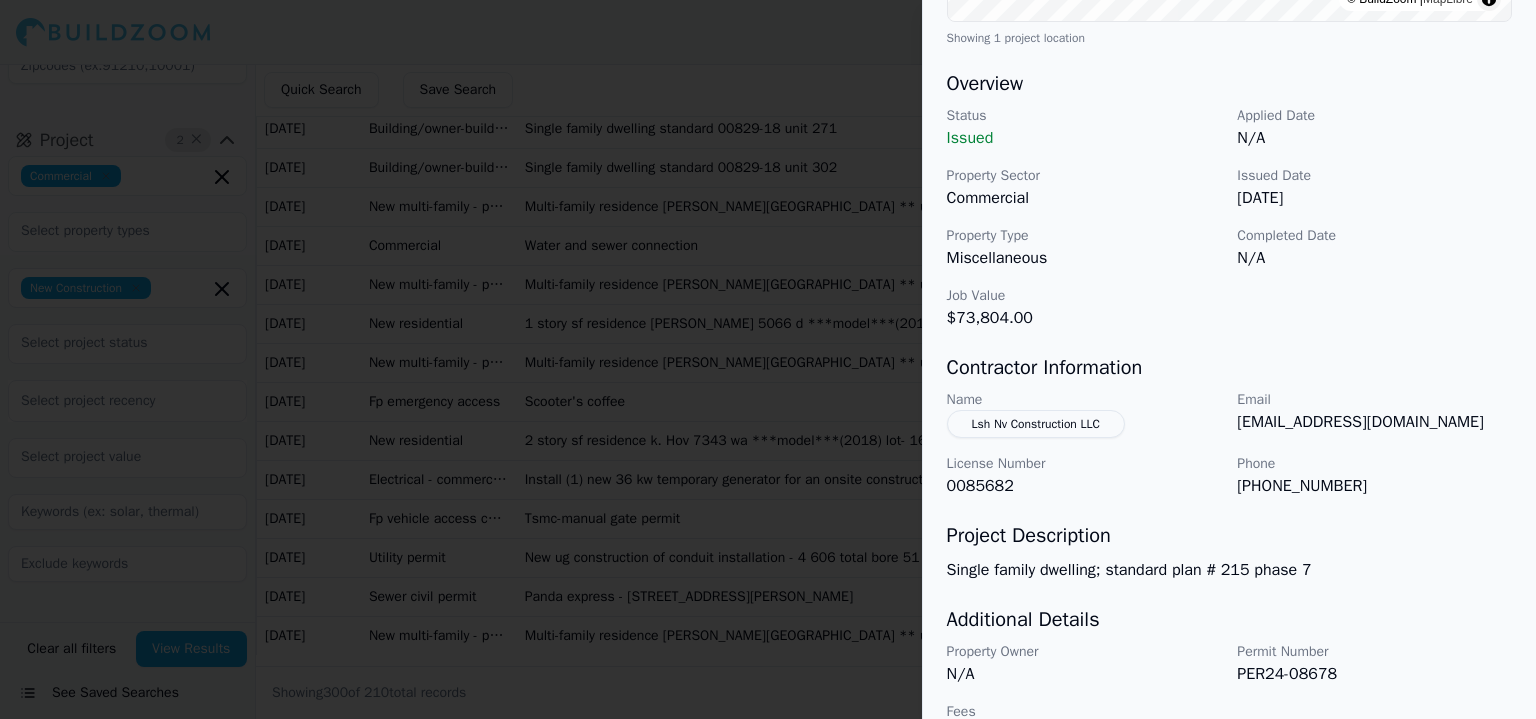 scroll, scrollTop: 608, scrollLeft: 0, axis: vertical 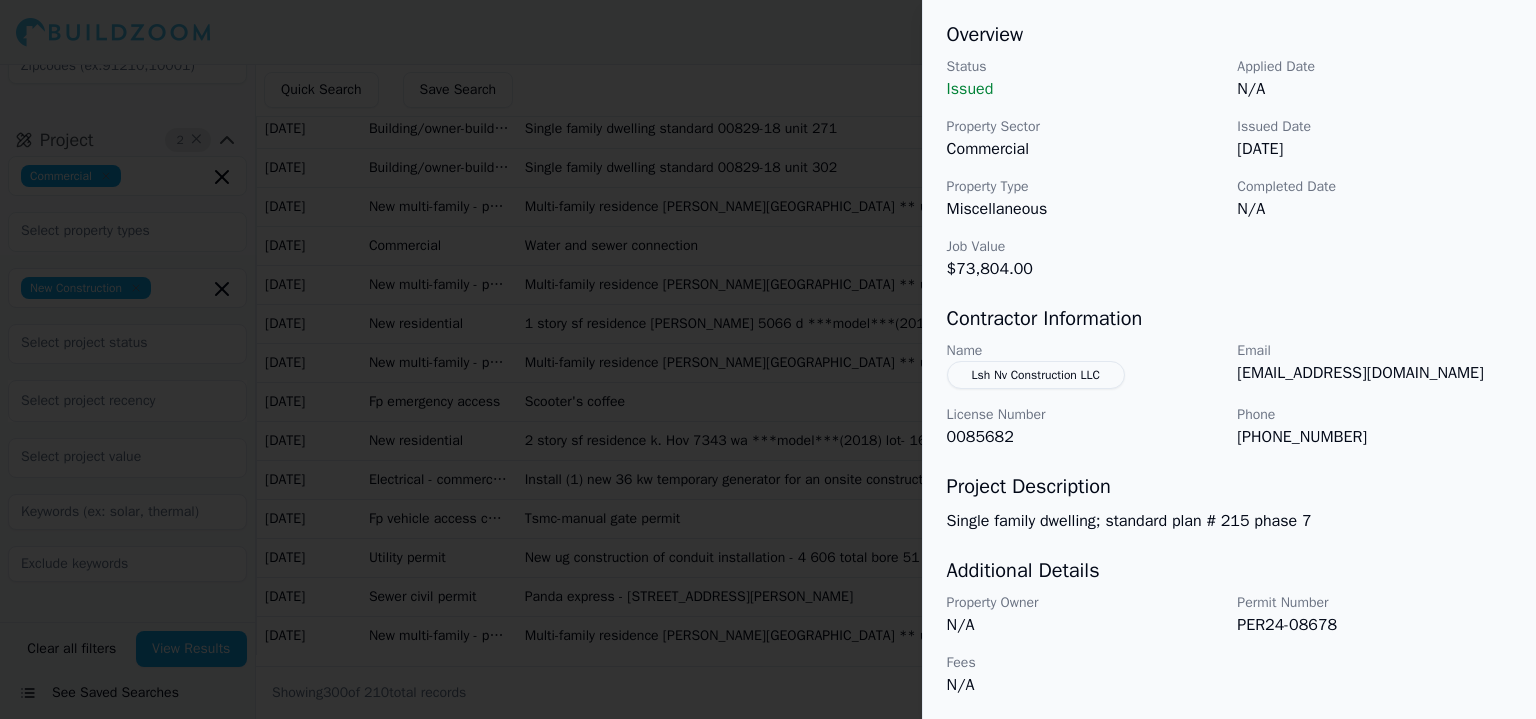click at bounding box center (768, 359) 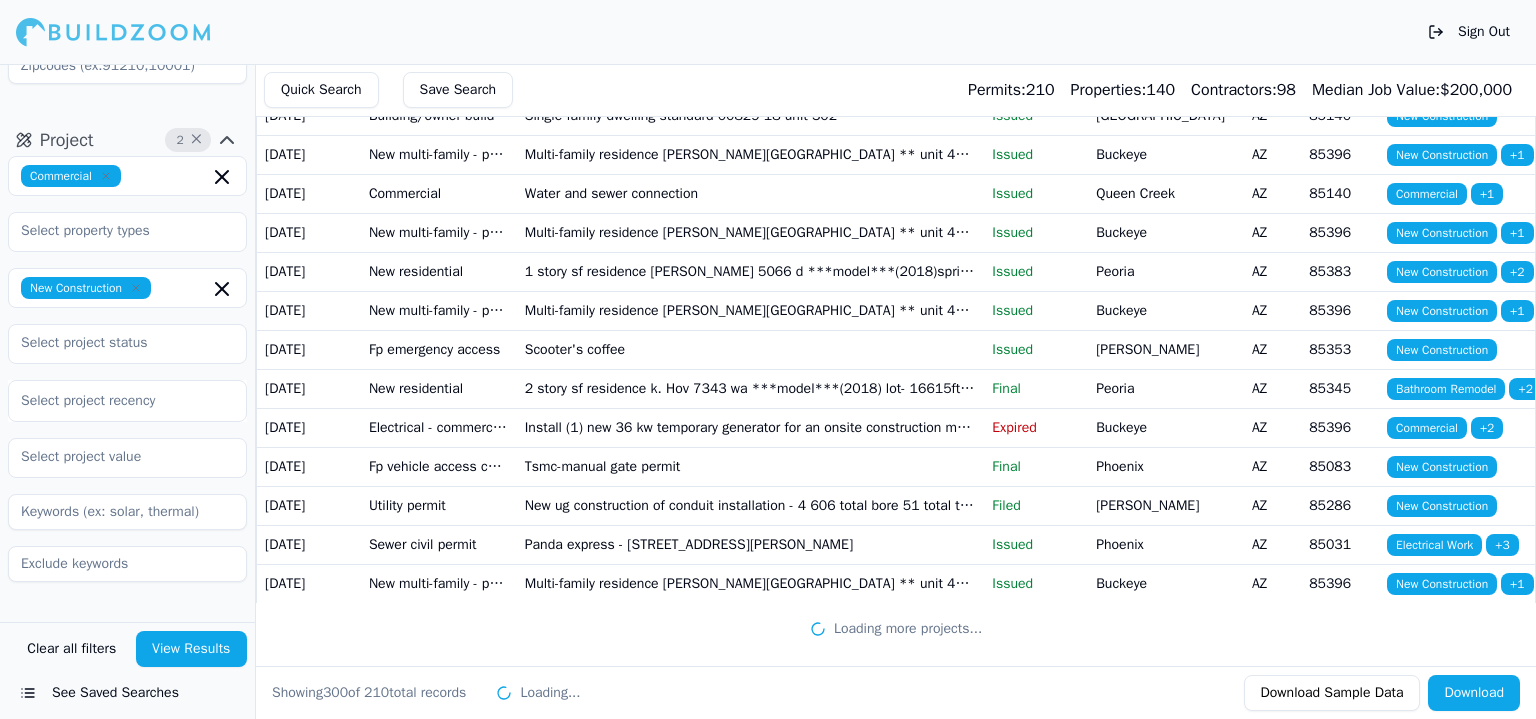 scroll, scrollTop: 15604, scrollLeft: 0, axis: vertical 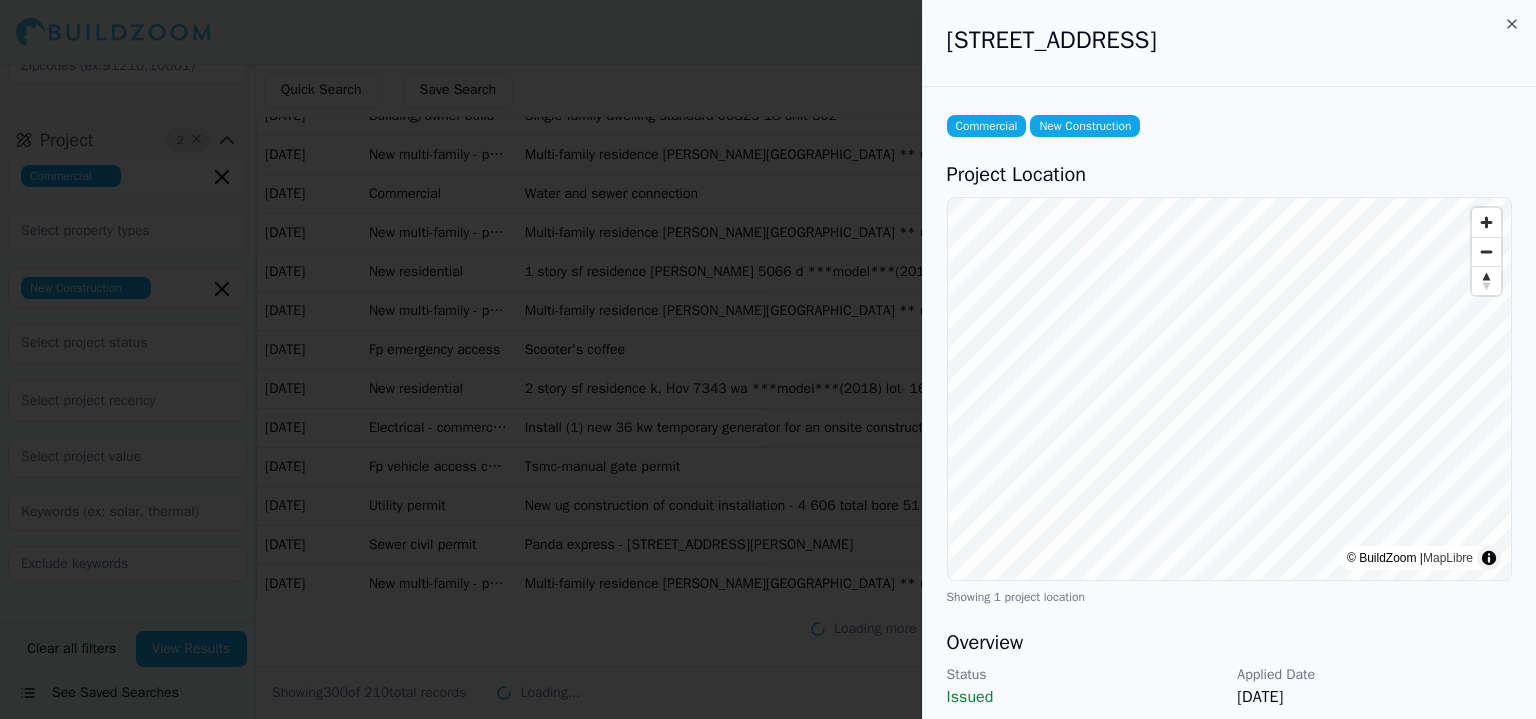 drag, startPoint x: 697, startPoint y: 242, endPoint x: 683, endPoint y: 299, distance: 58.694122 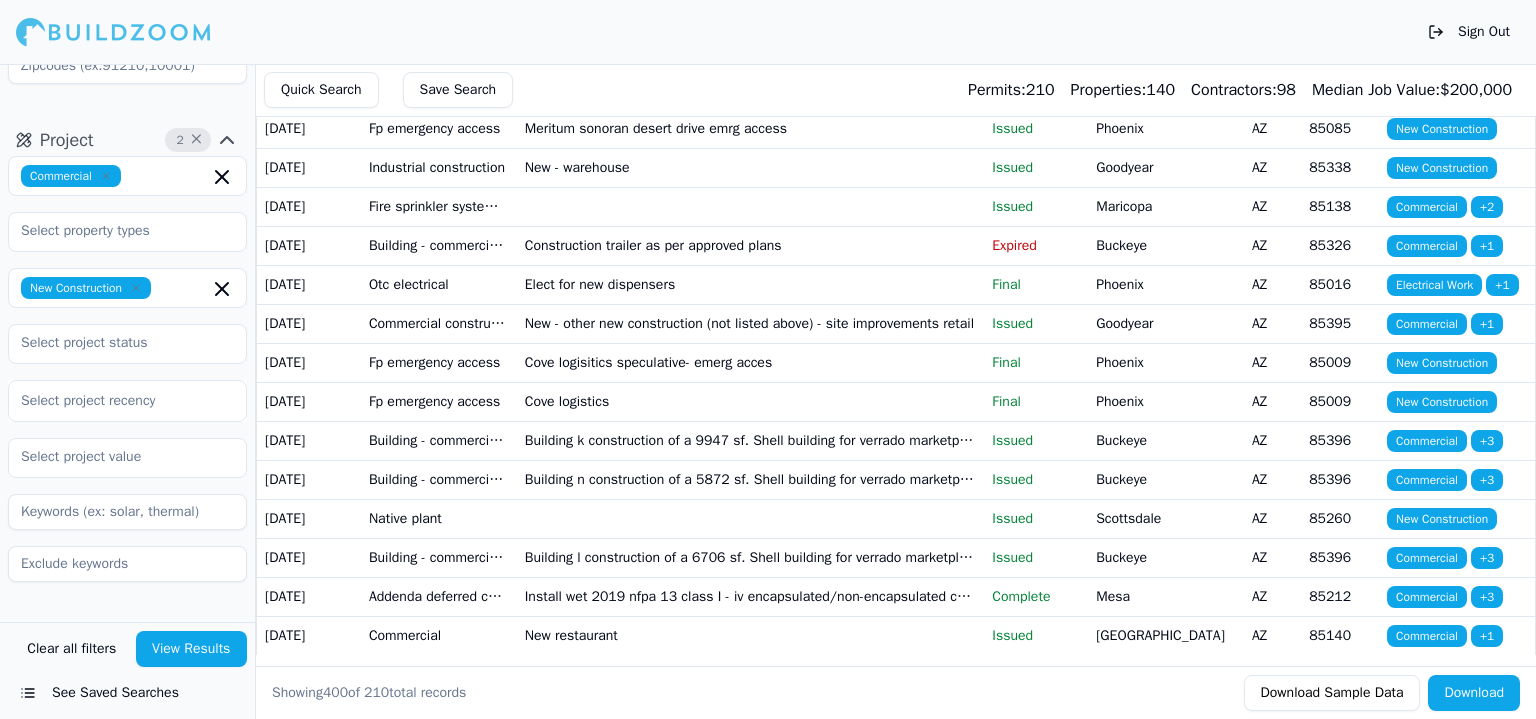 click on "Water and sewer connection" at bounding box center (751, -3655) 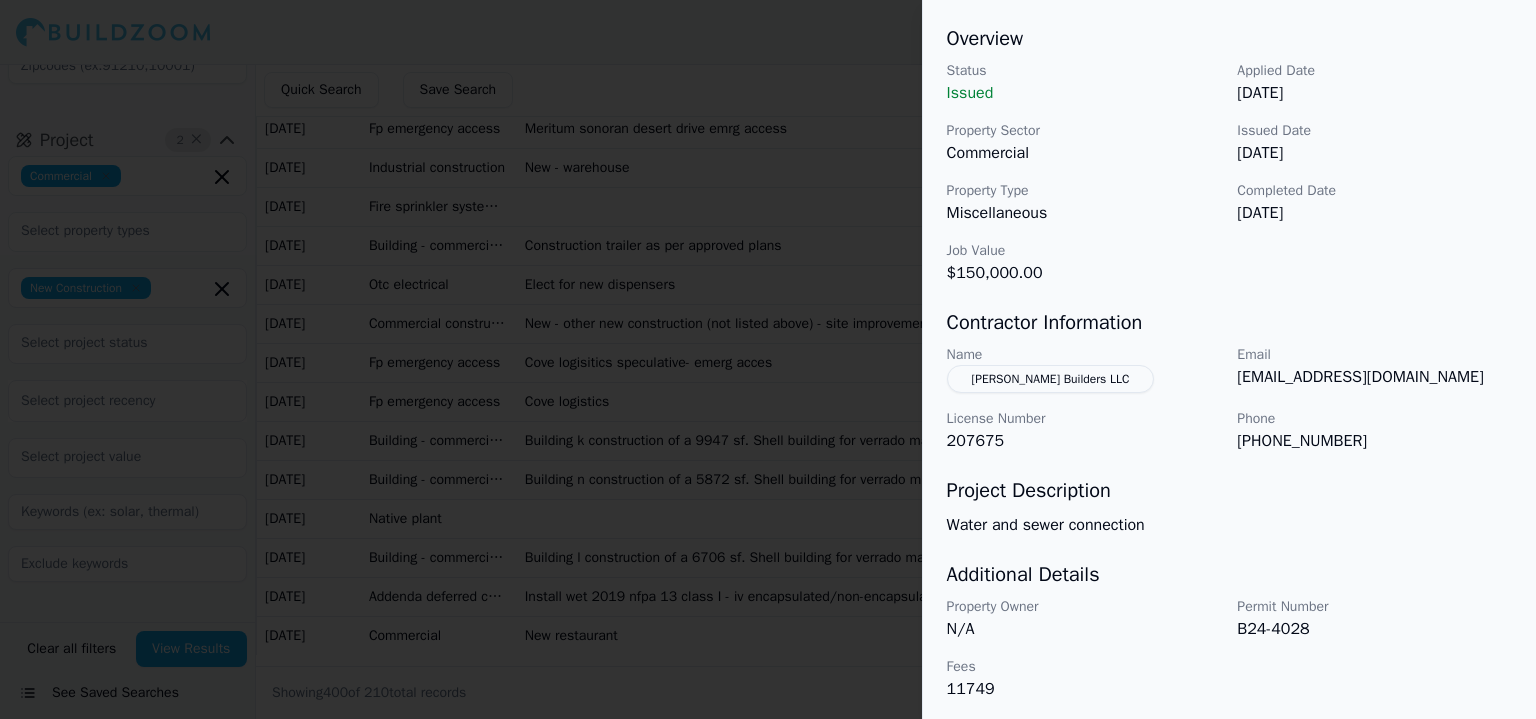 scroll, scrollTop: 608, scrollLeft: 0, axis: vertical 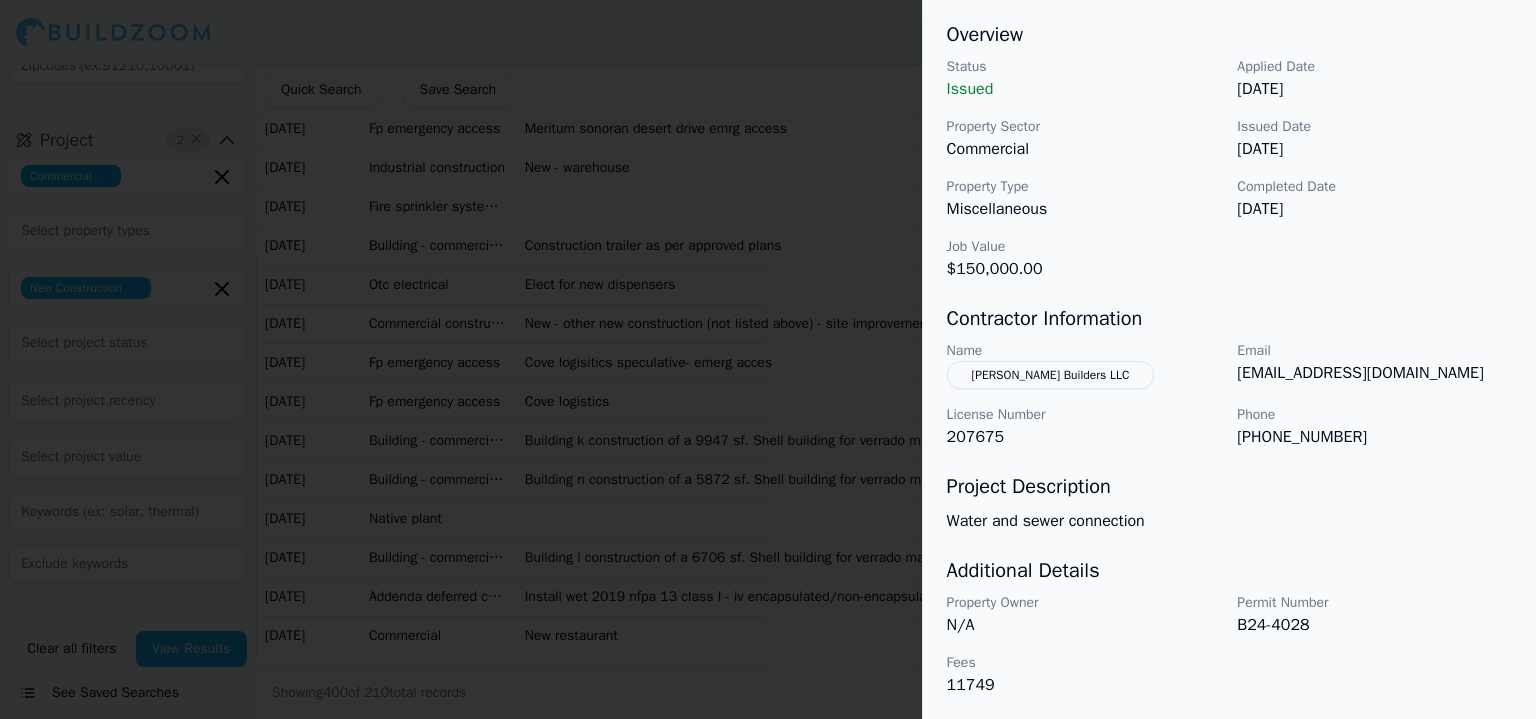 click at bounding box center (768, 359) 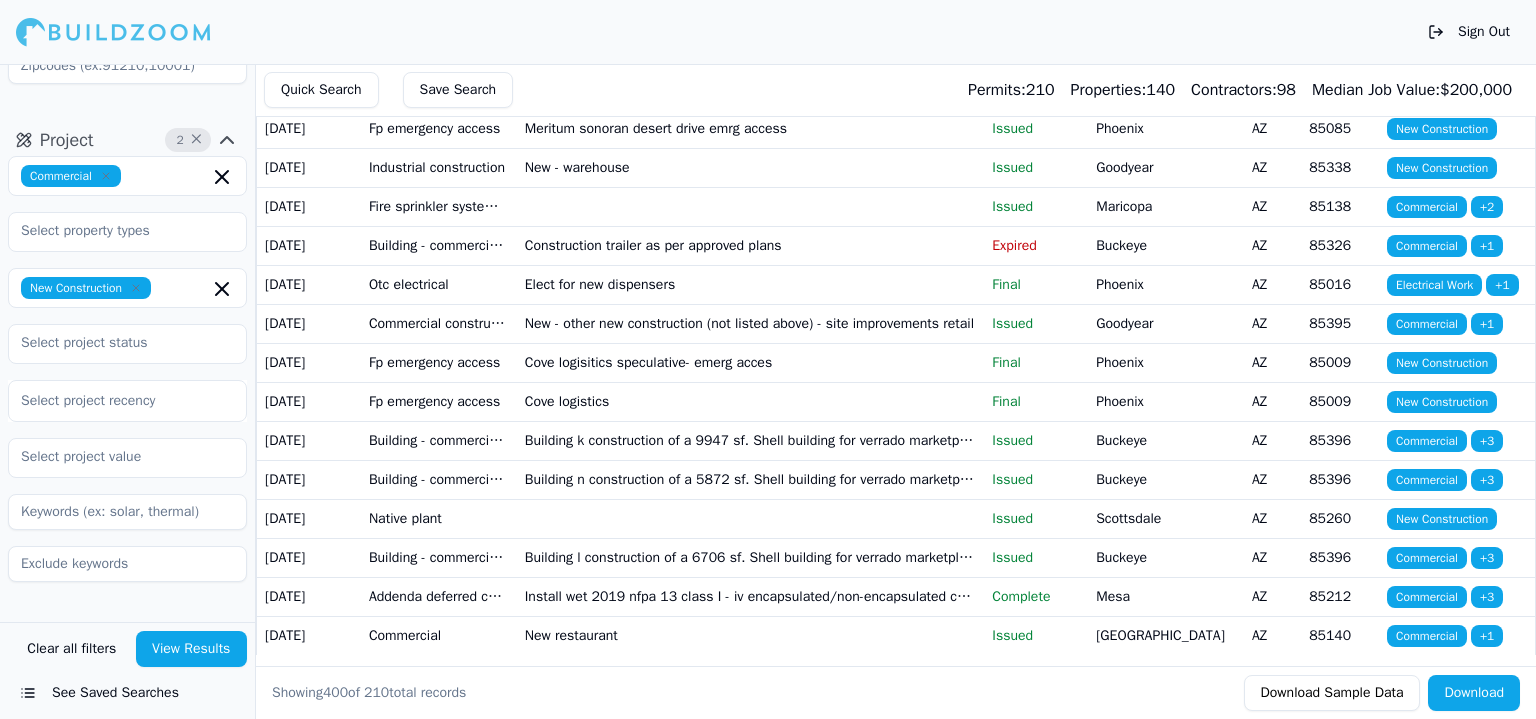 scroll, scrollTop: 16504, scrollLeft: 0, axis: vertical 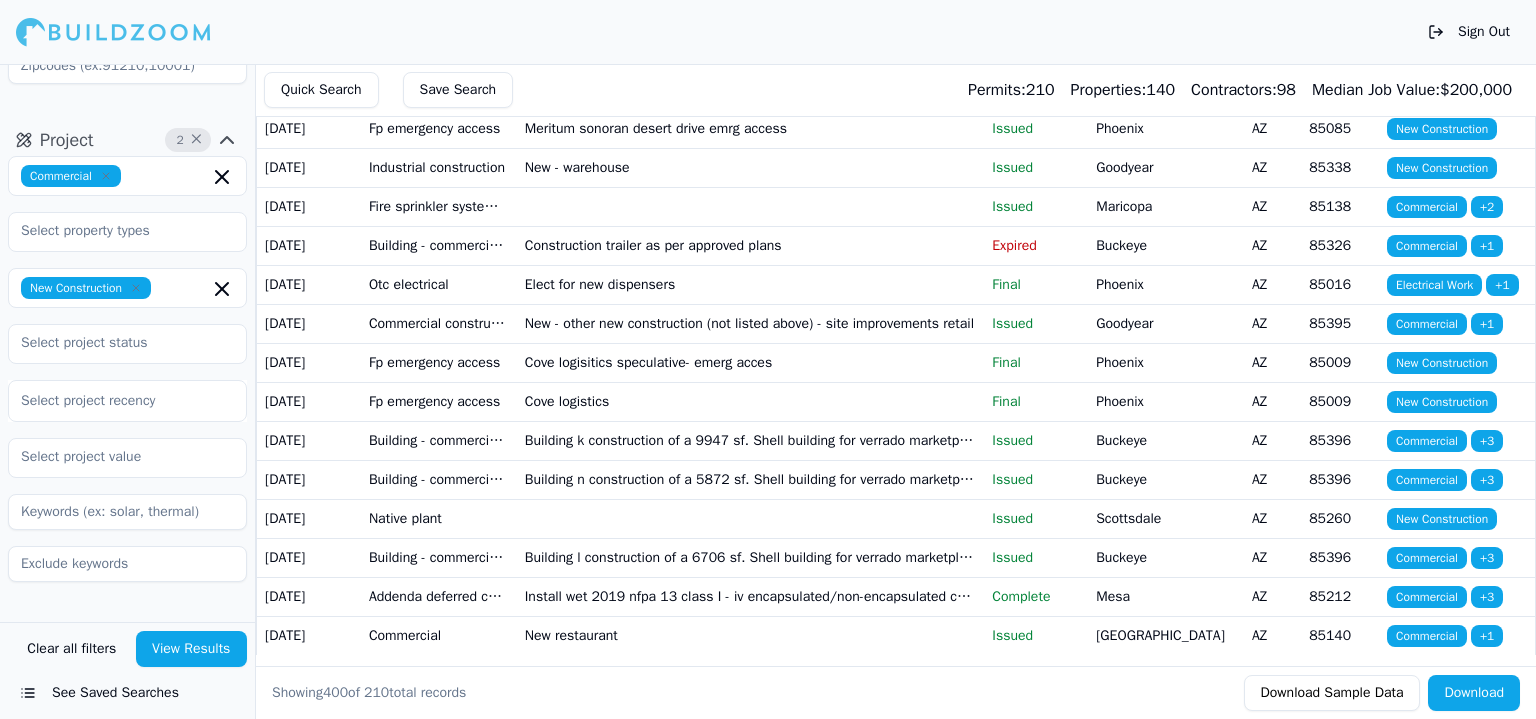 drag, startPoint x: 516, startPoint y: 431, endPoint x: 495, endPoint y: 427, distance: 21.377558 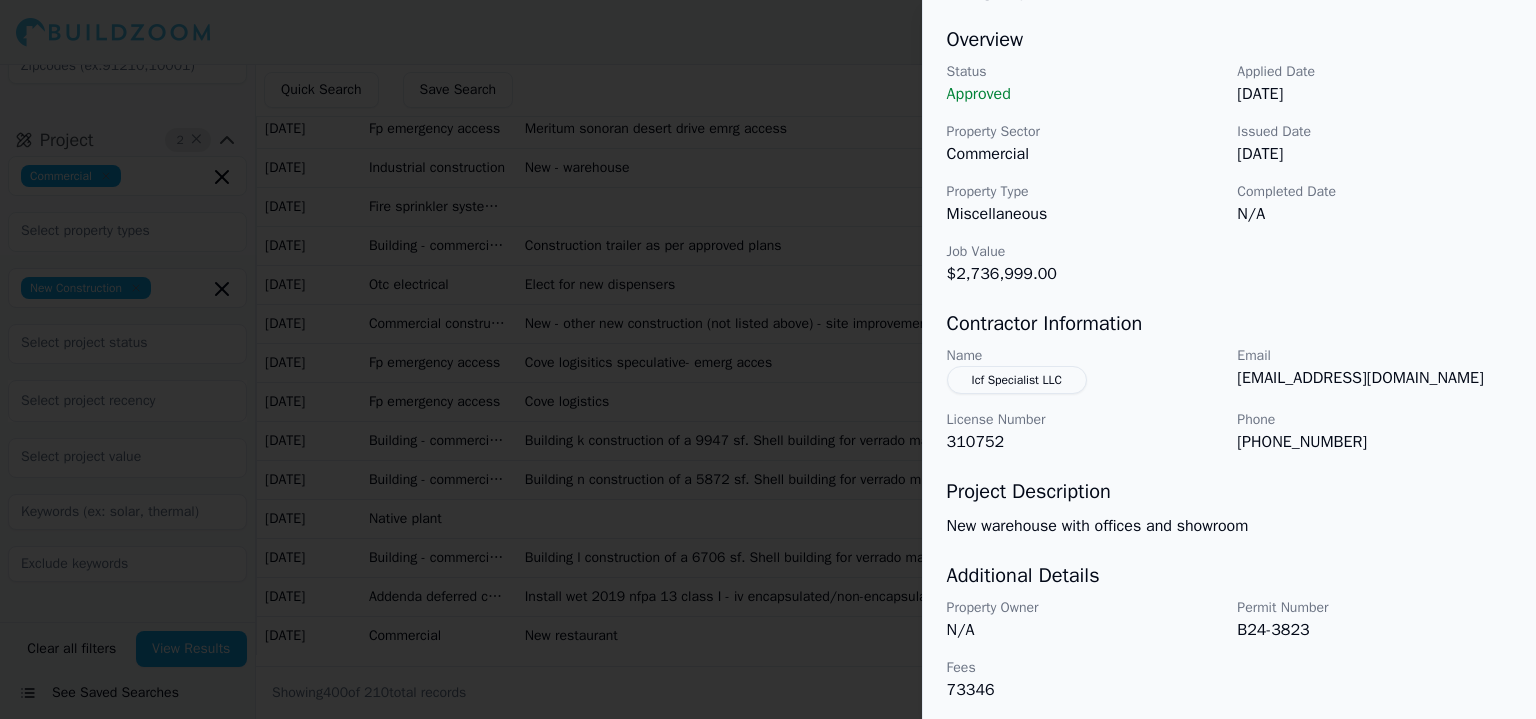 scroll, scrollTop: 608, scrollLeft: 0, axis: vertical 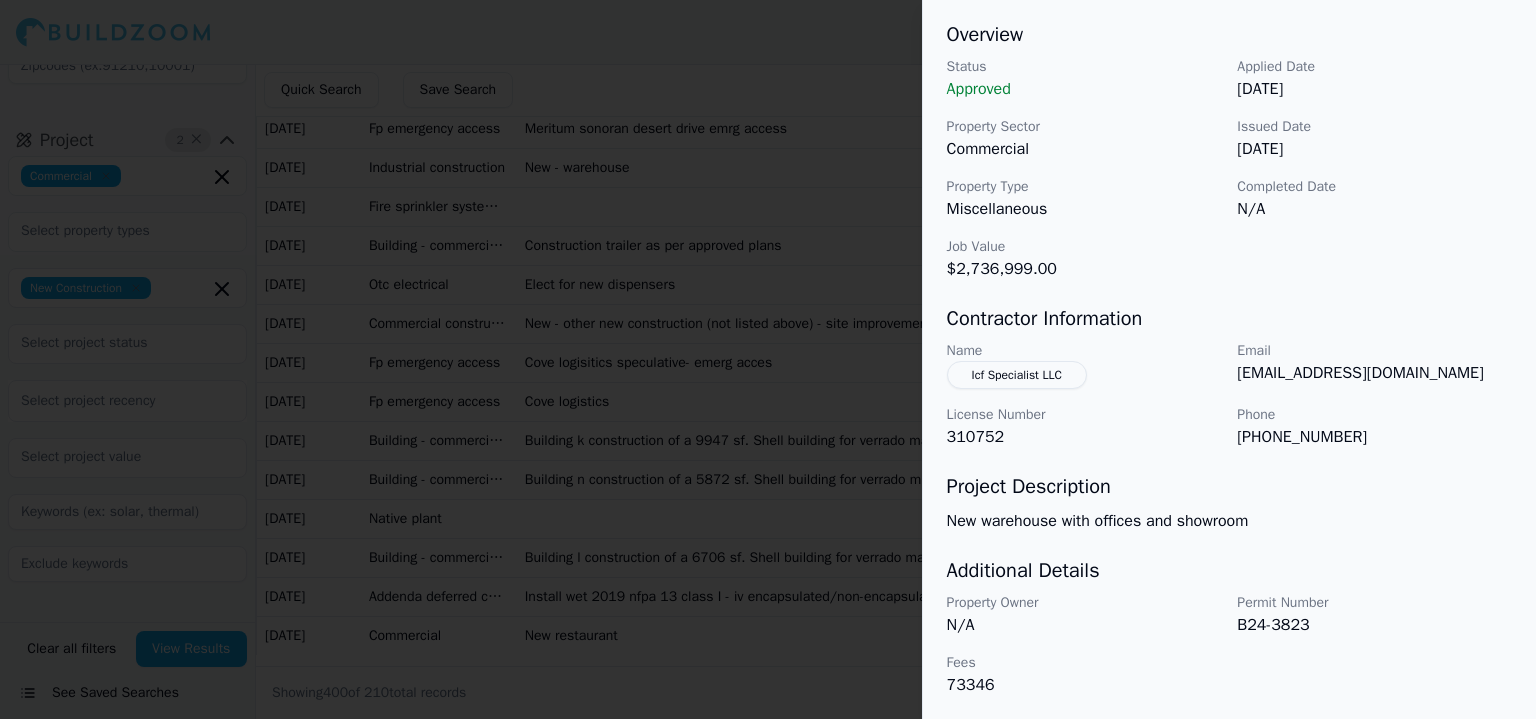 click on "Icf Specialist LLC" at bounding box center (1017, 375) 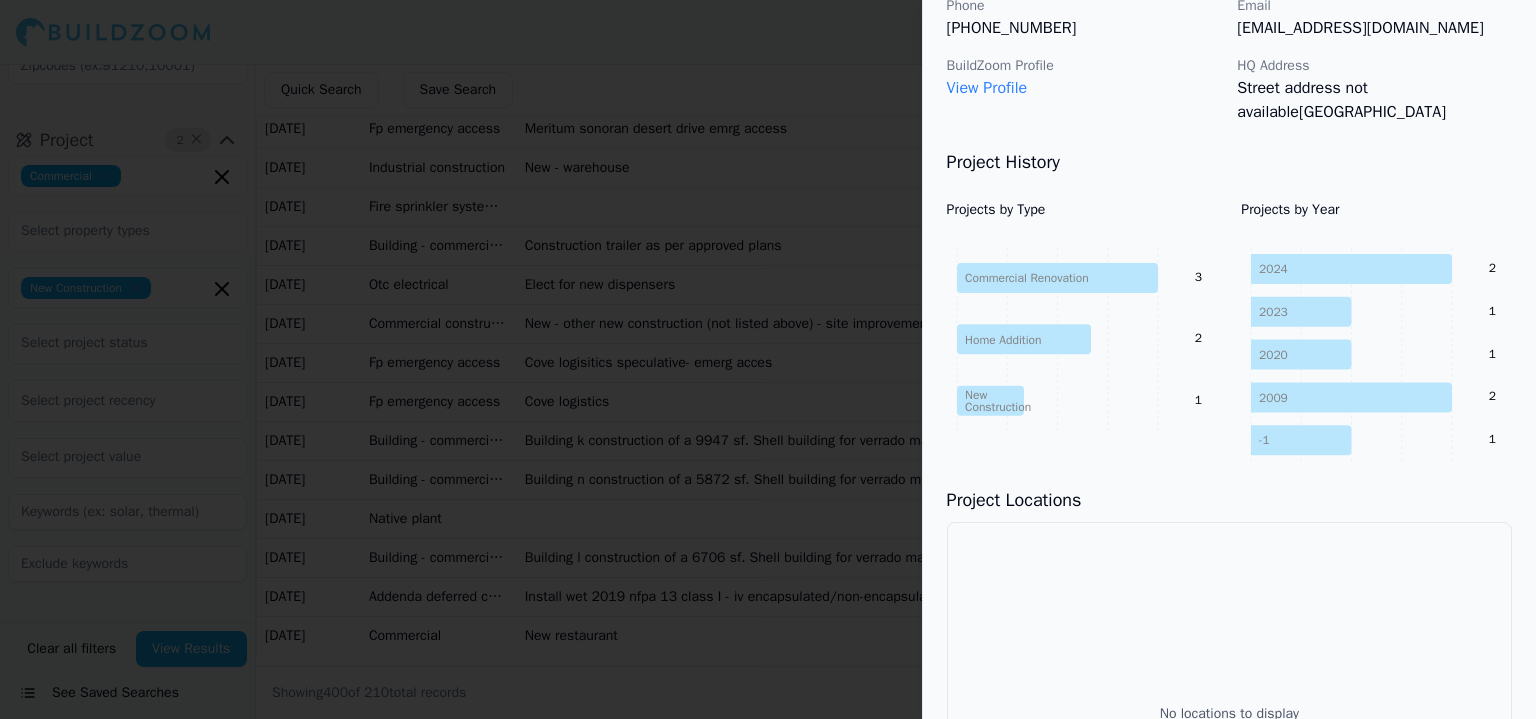 scroll, scrollTop: 42, scrollLeft: 0, axis: vertical 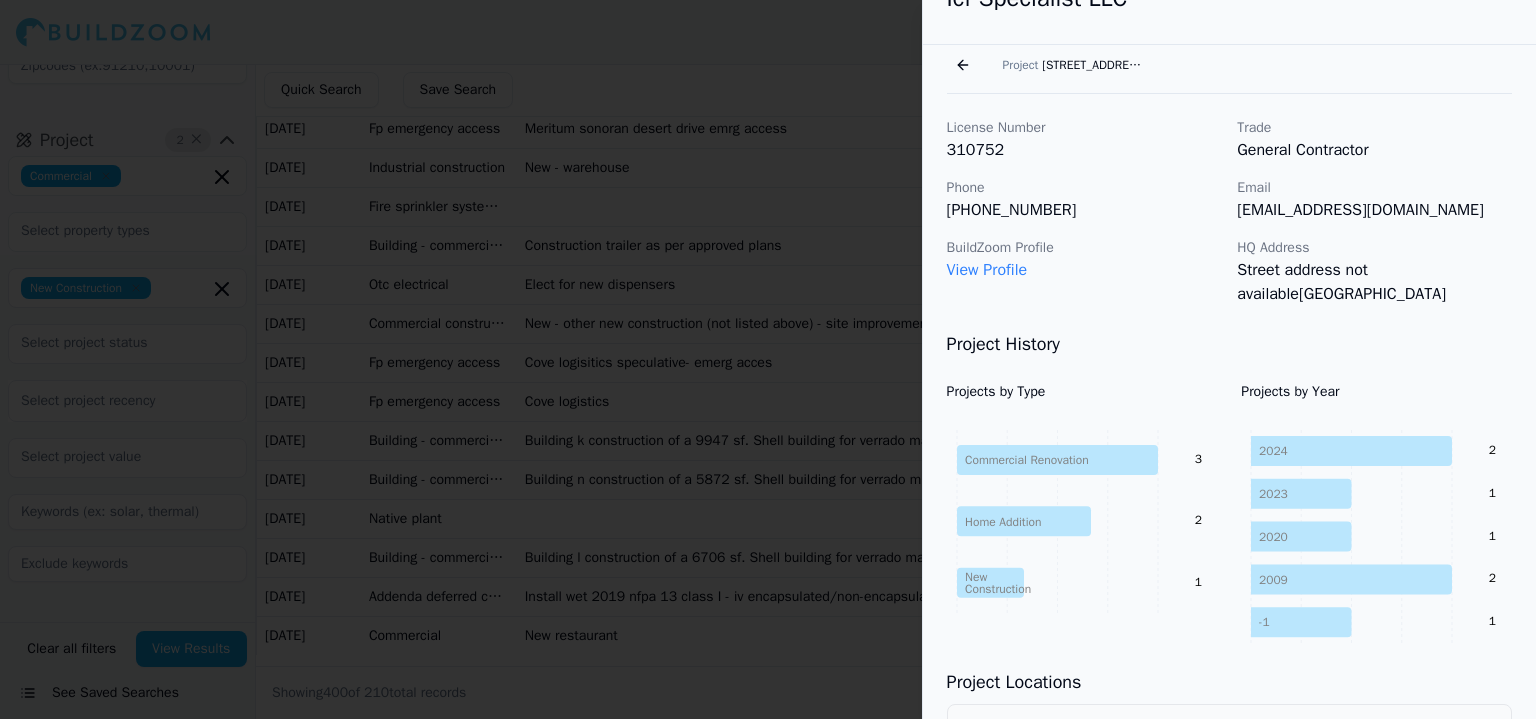 click on "View Profile" at bounding box center [987, 270] 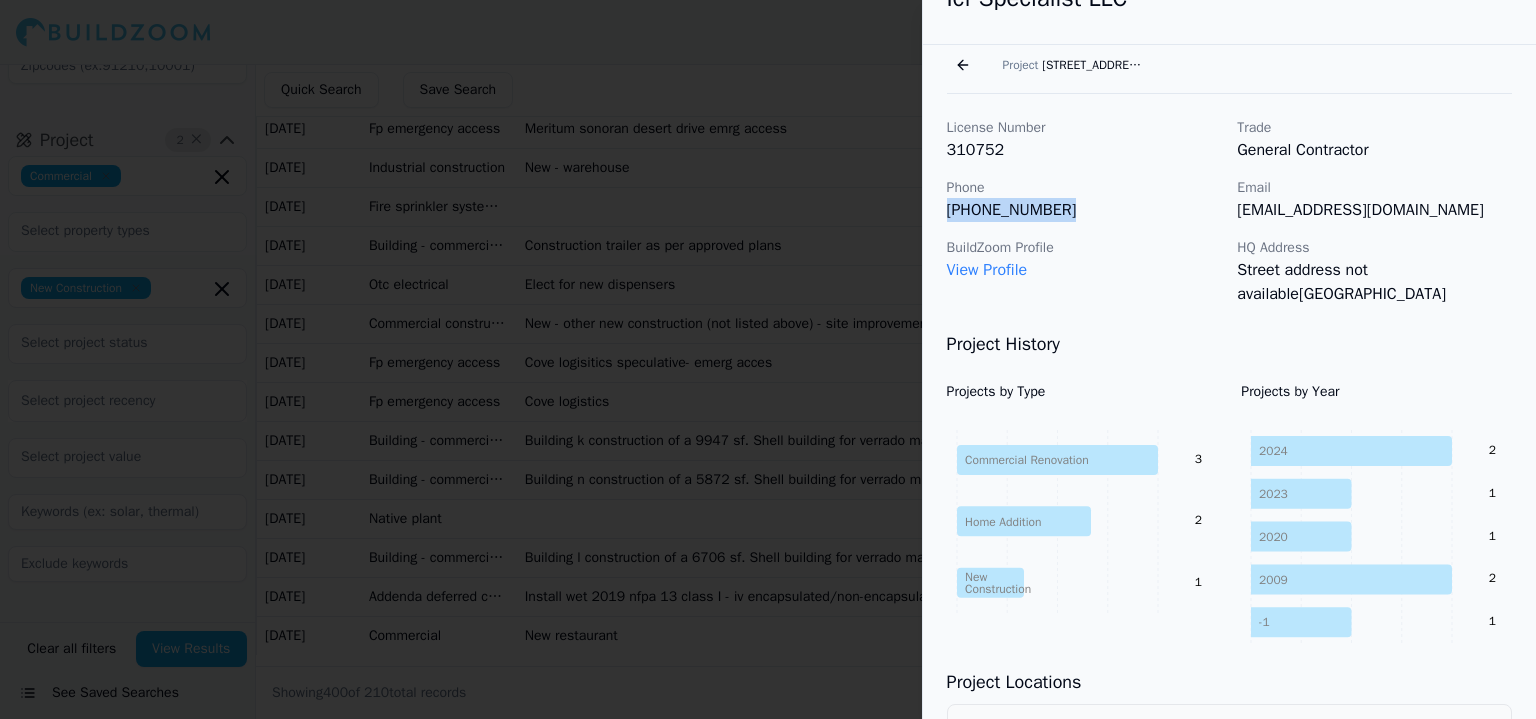 drag, startPoint x: 1056, startPoint y: 201, endPoint x: 947, endPoint y: 207, distance: 109.165016 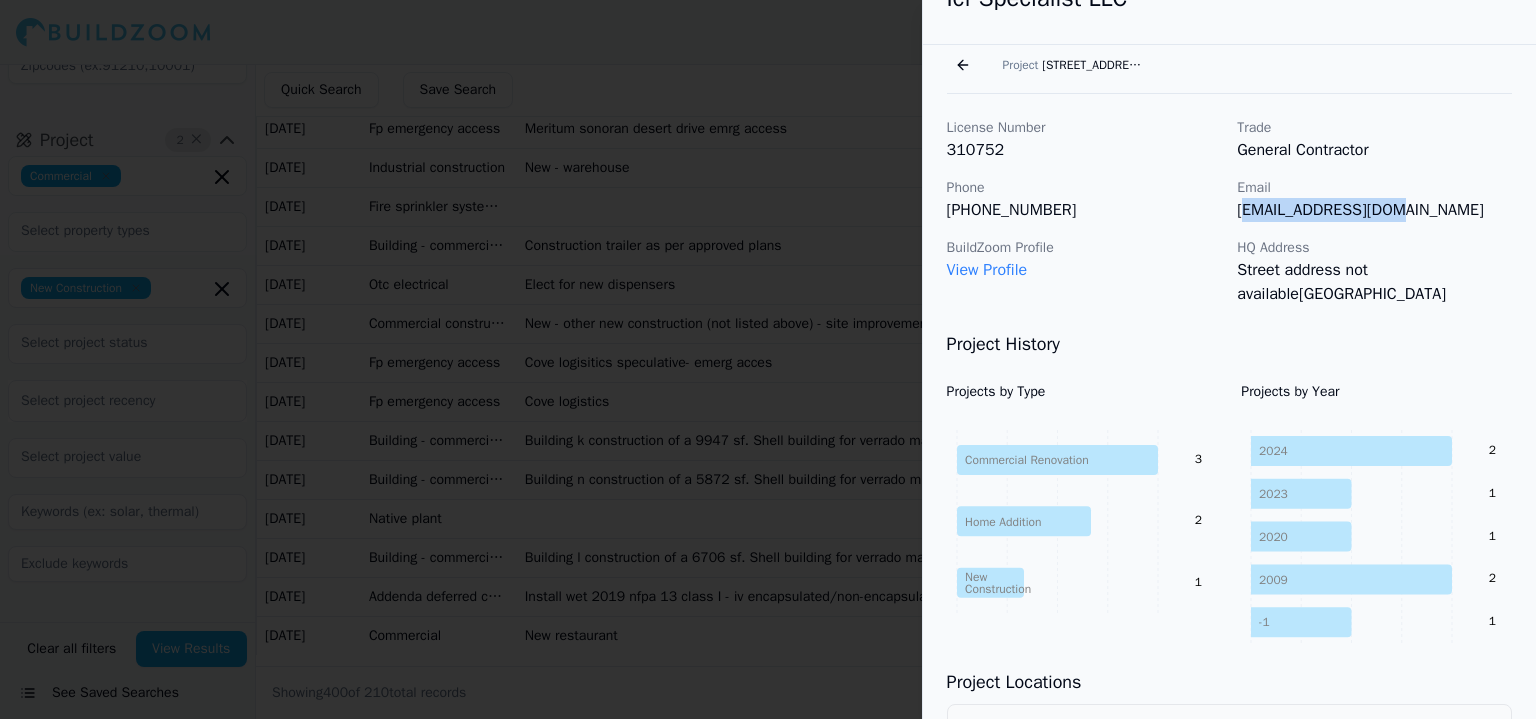 drag, startPoint x: 1240, startPoint y: 211, endPoint x: 1367, endPoint y: 203, distance: 127.25172 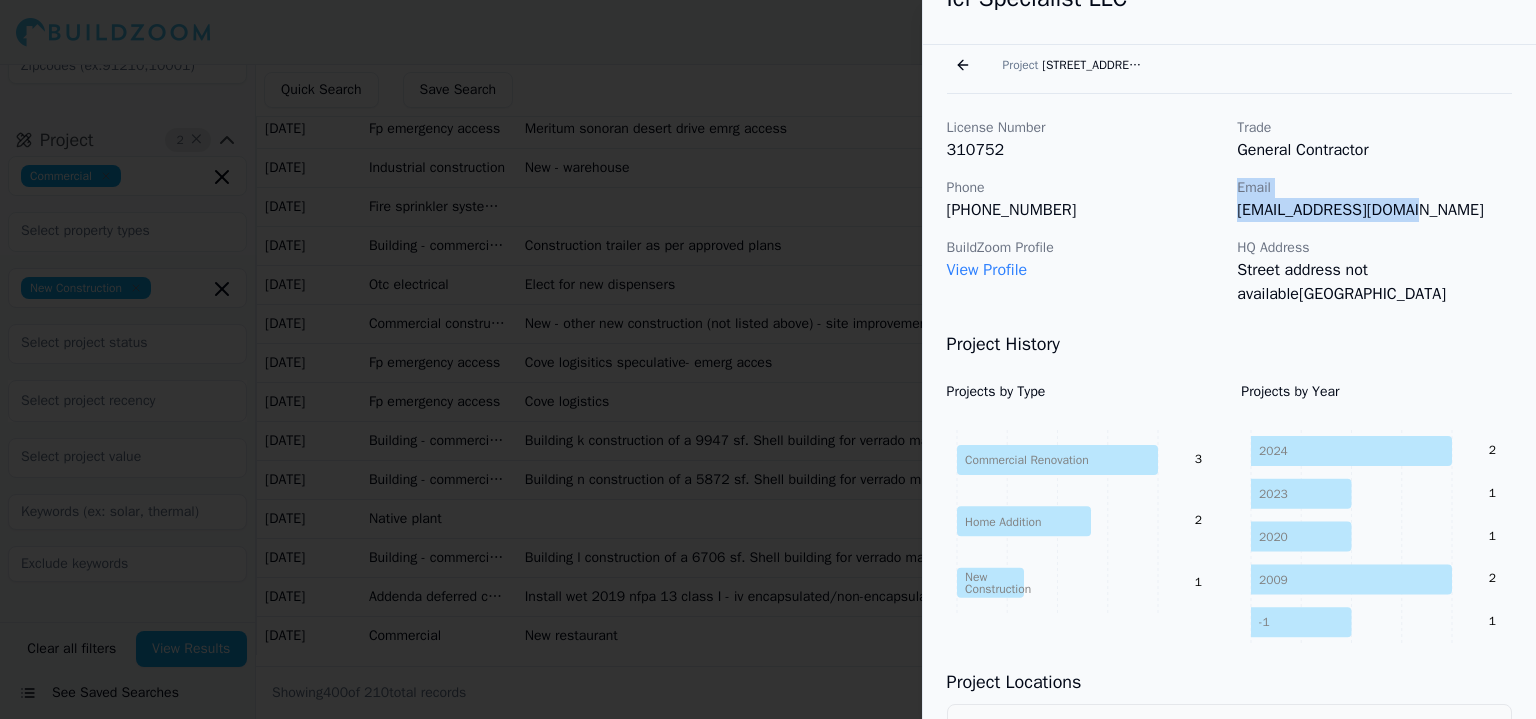 drag, startPoint x: 1225, startPoint y: 213, endPoint x: 1409, endPoint y: 209, distance: 184.04347 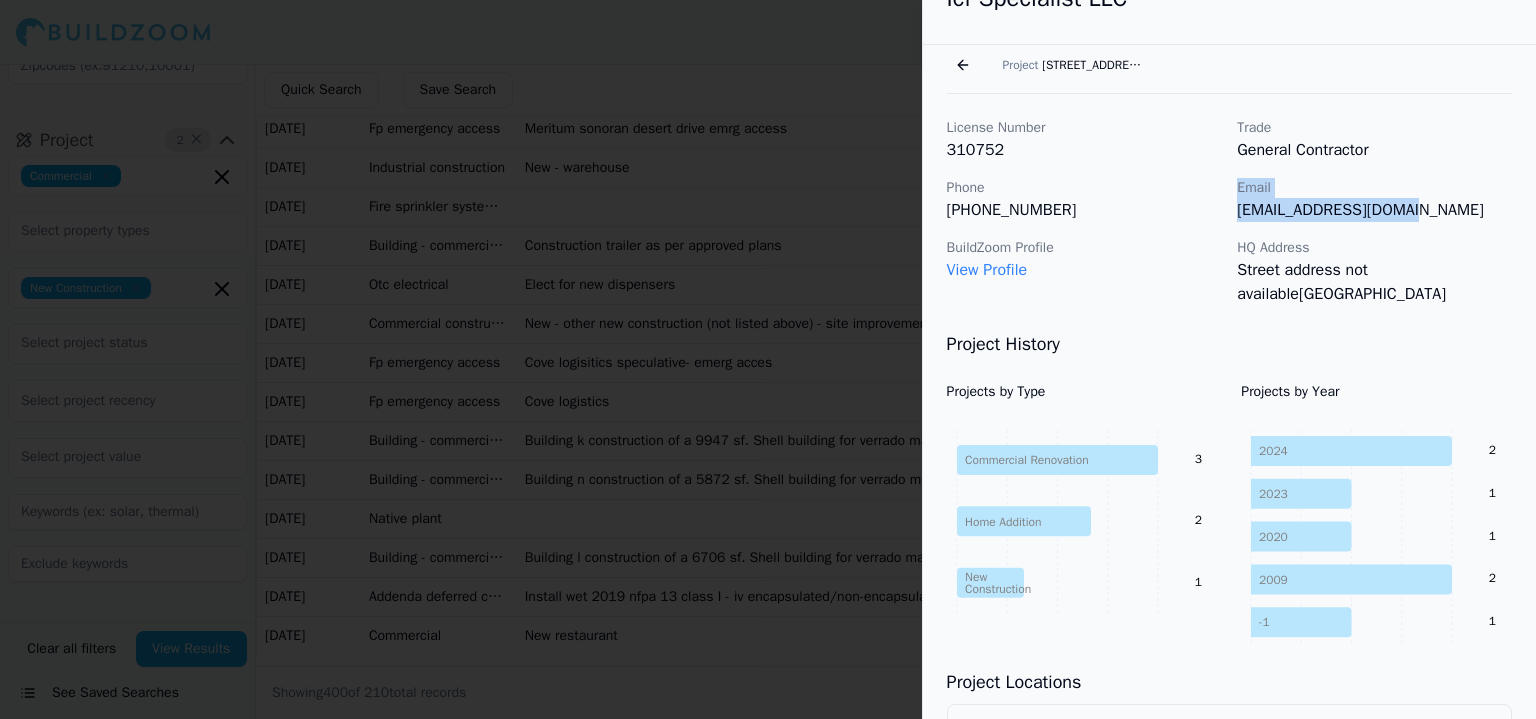 click on "License Number 310752 Trade General Contractor Phone [PHONE_NUMBER] Email [EMAIL_ADDRESS][DOMAIN_NAME] BuildZoom Profile View Profile HQ Address Street address [GEOGRAPHIC_DATA]" at bounding box center (1229, 212) 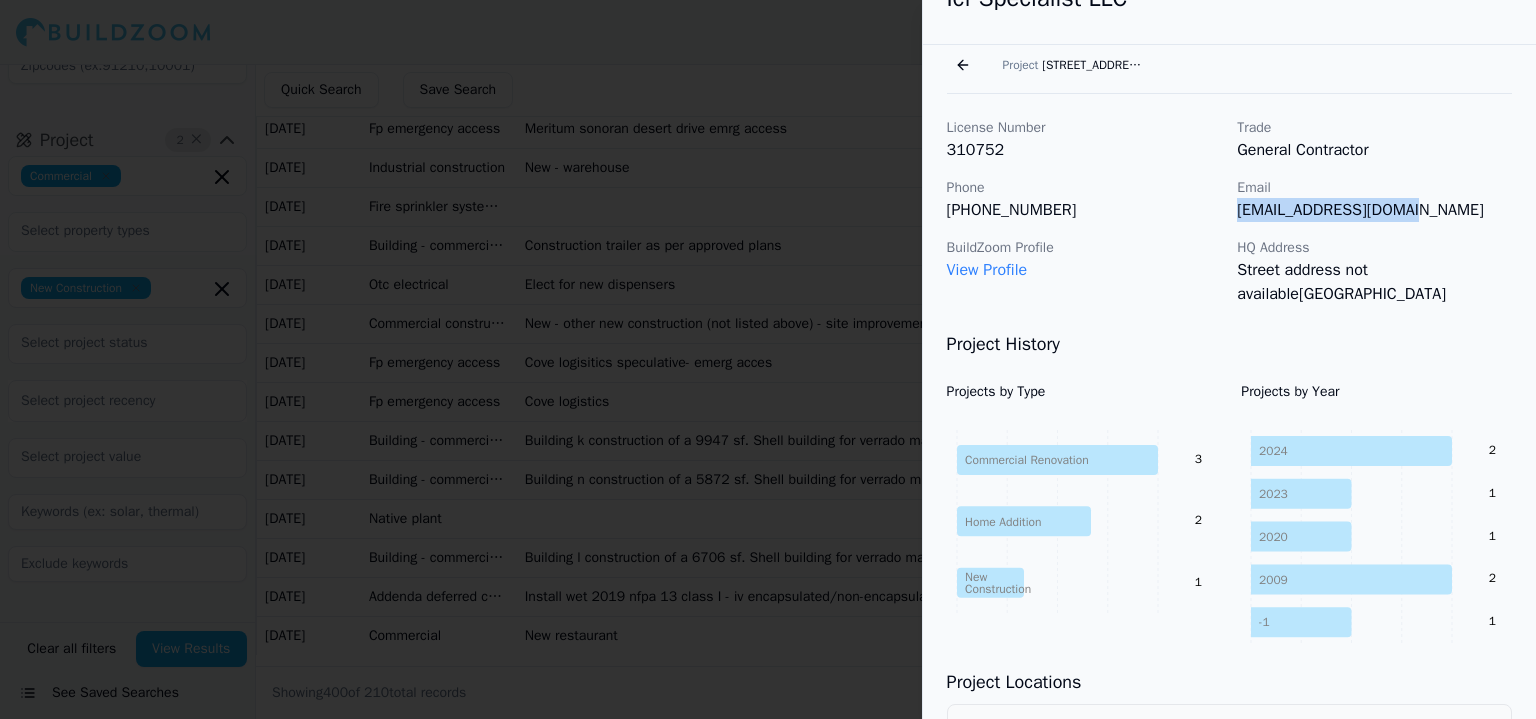 drag, startPoint x: 1229, startPoint y: 209, endPoint x: 1419, endPoint y: 205, distance: 190.0421 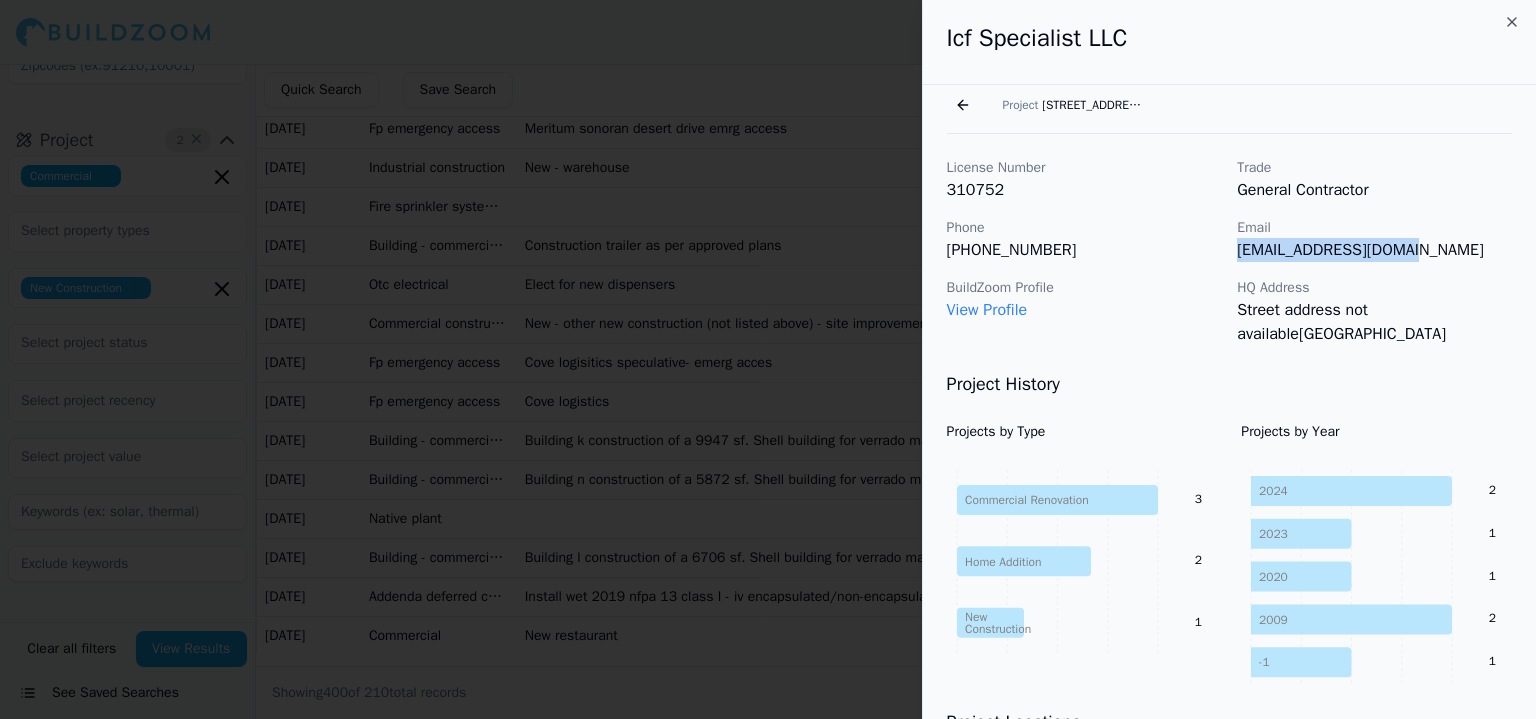 scroll, scrollTop: 0, scrollLeft: 0, axis: both 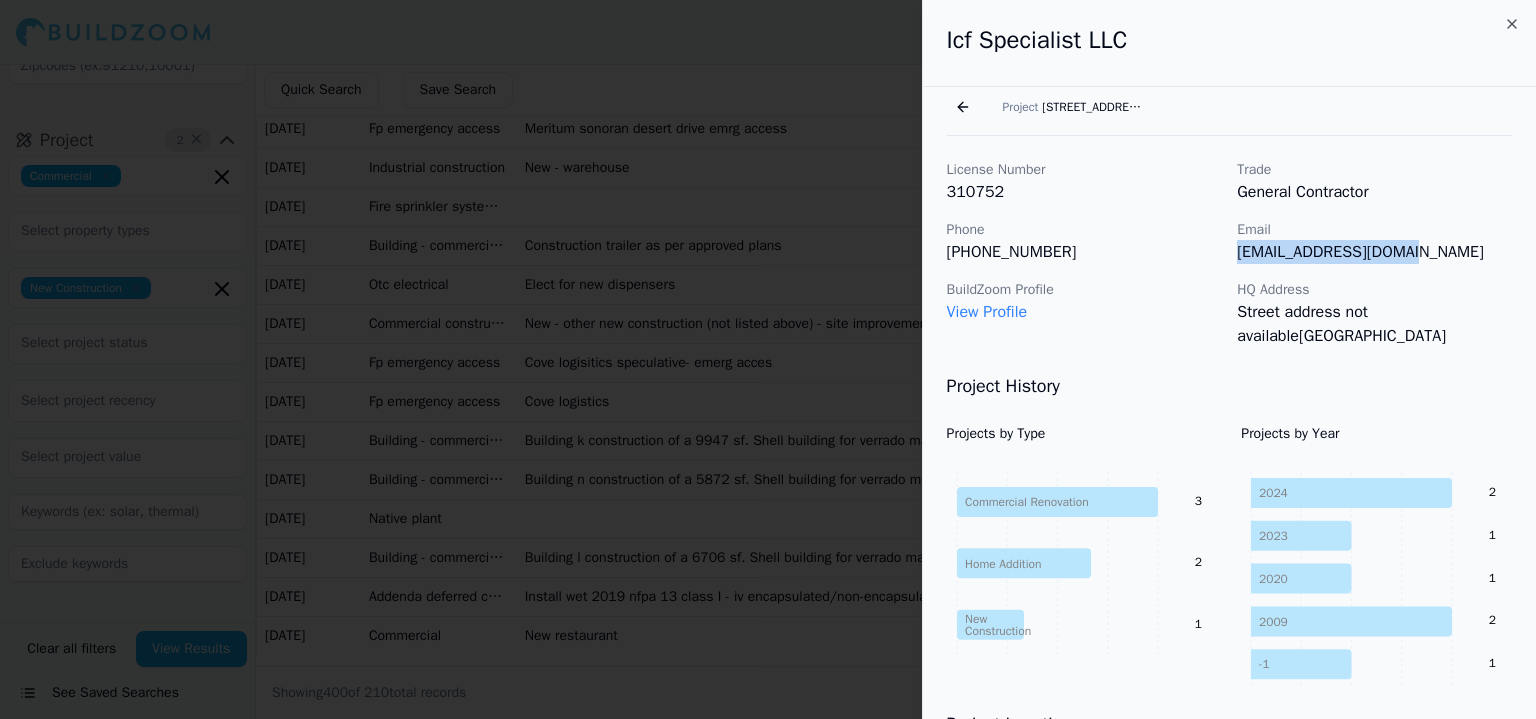 click at bounding box center [768, 359] 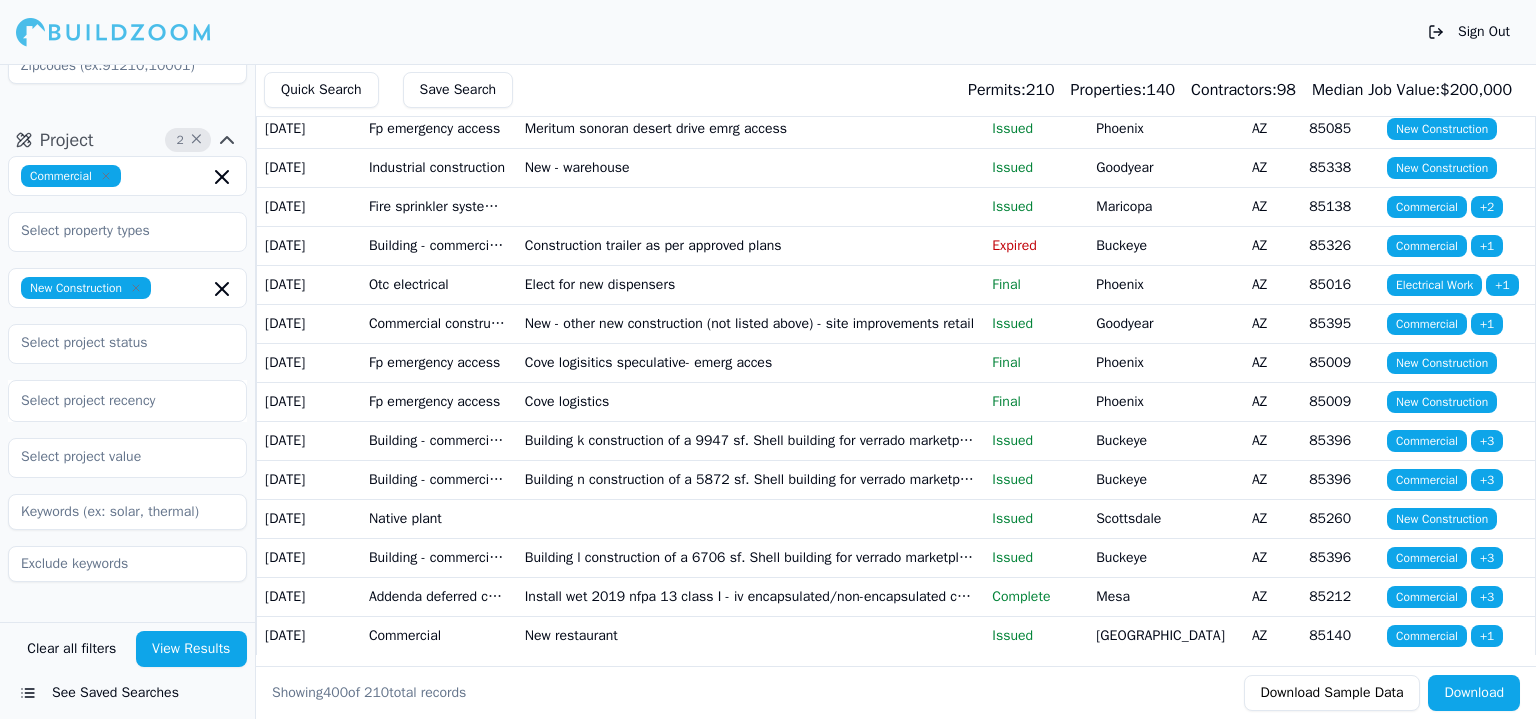 scroll, scrollTop: 19304, scrollLeft: 0, axis: vertical 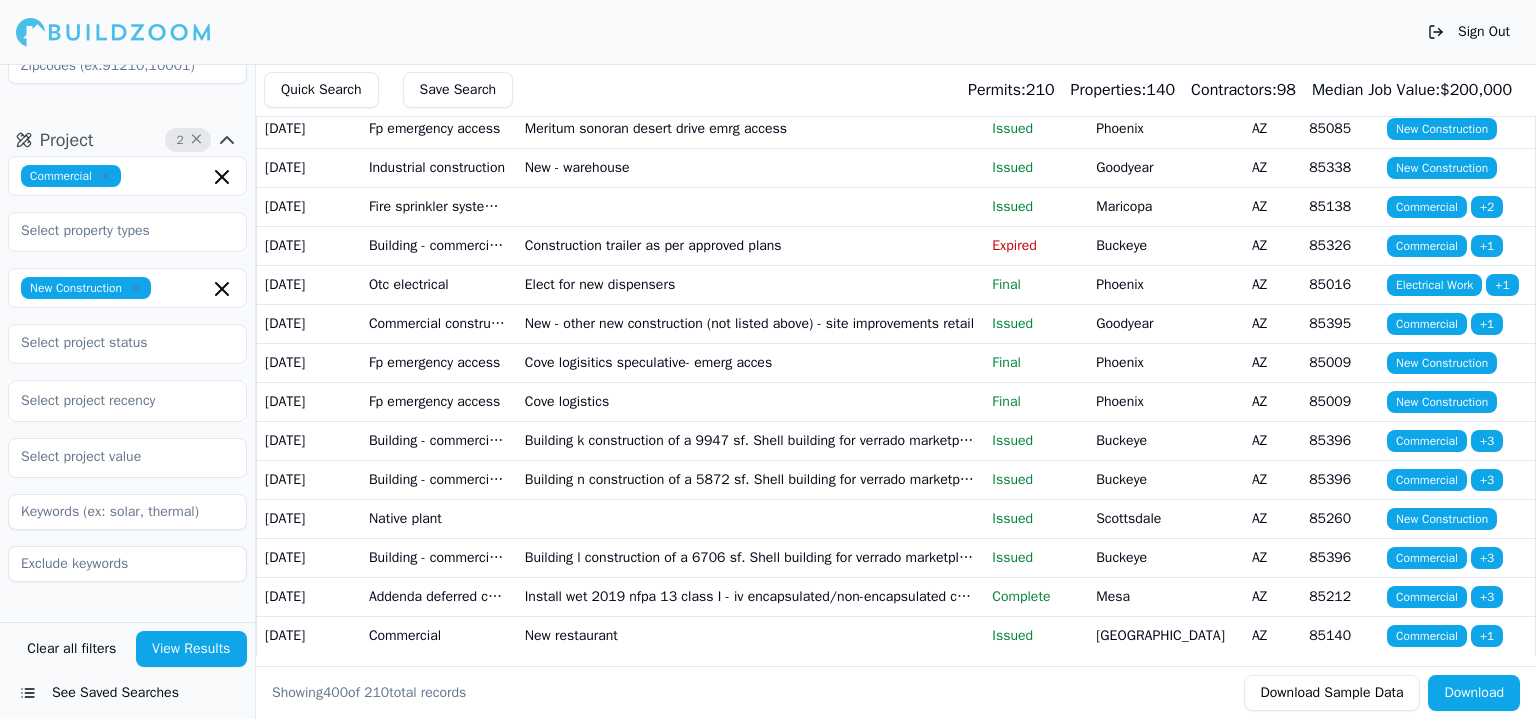click on "Fire training structure" at bounding box center (751, -925) 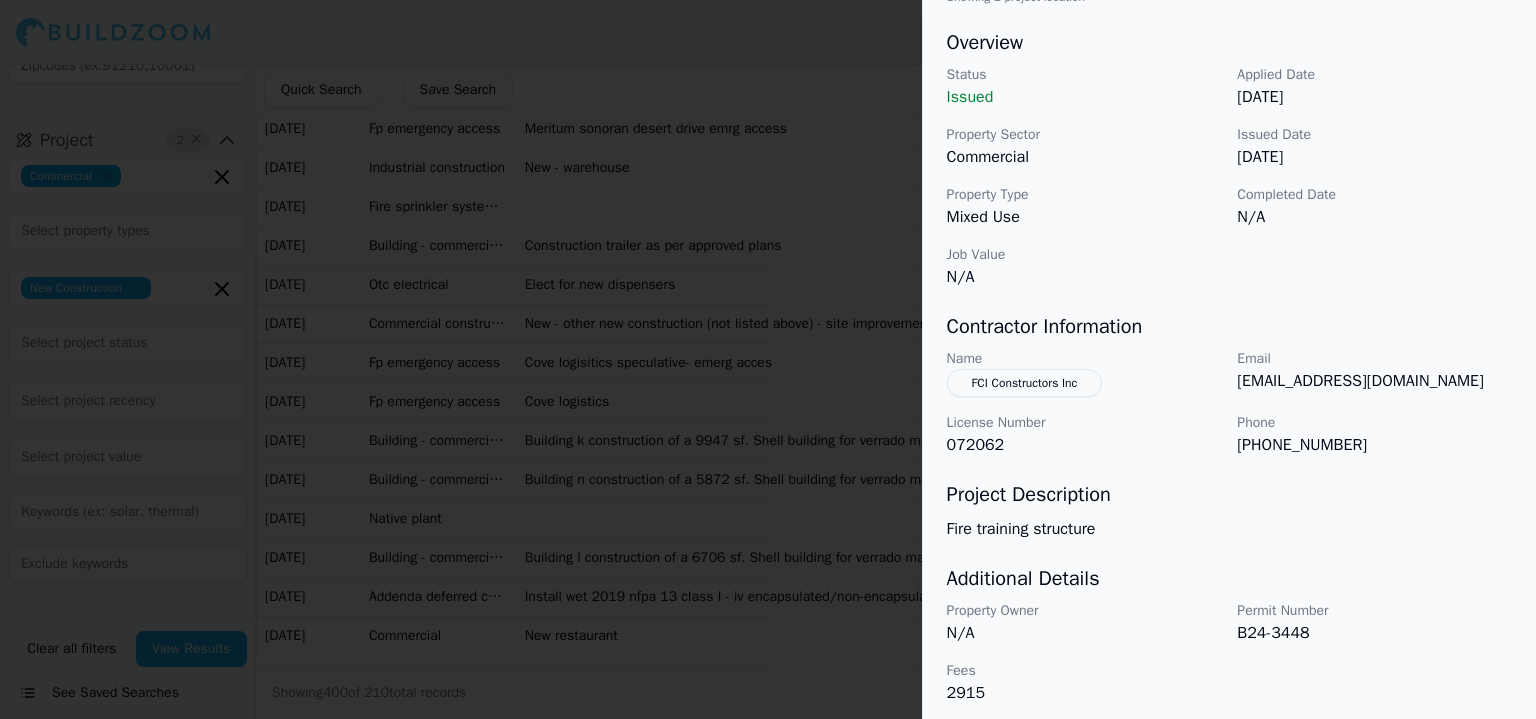 scroll, scrollTop: 608, scrollLeft: 0, axis: vertical 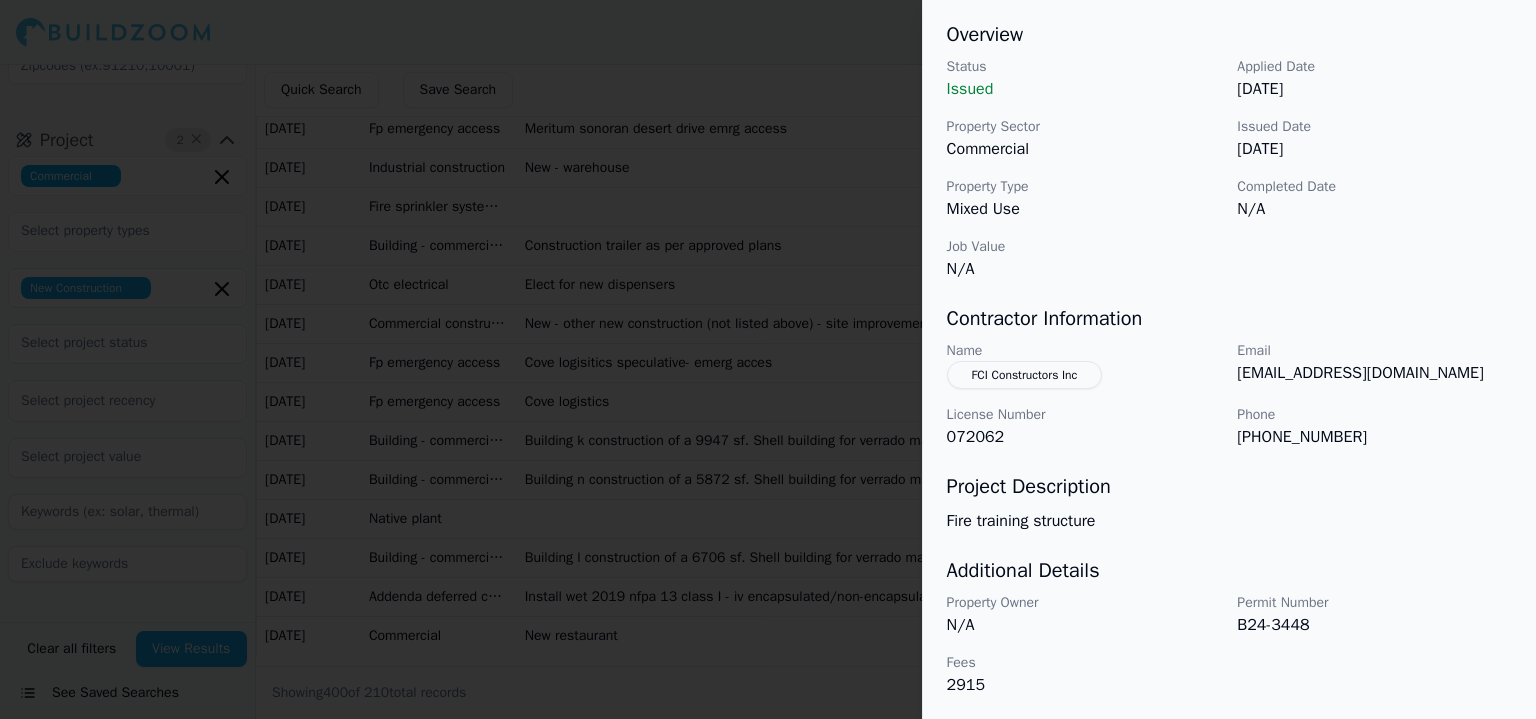 click at bounding box center (768, 359) 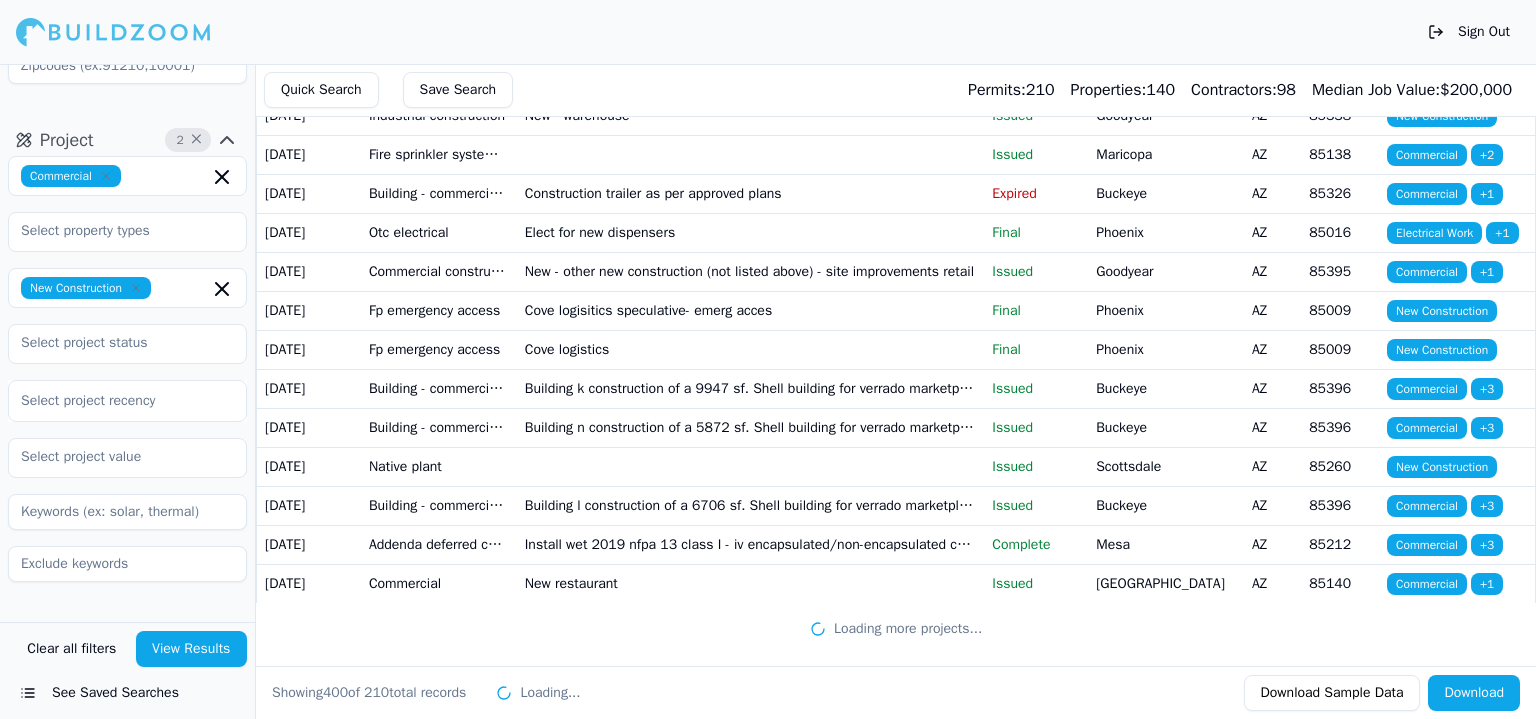 scroll, scrollTop: 20504, scrollLeft: 0, axis: vertical 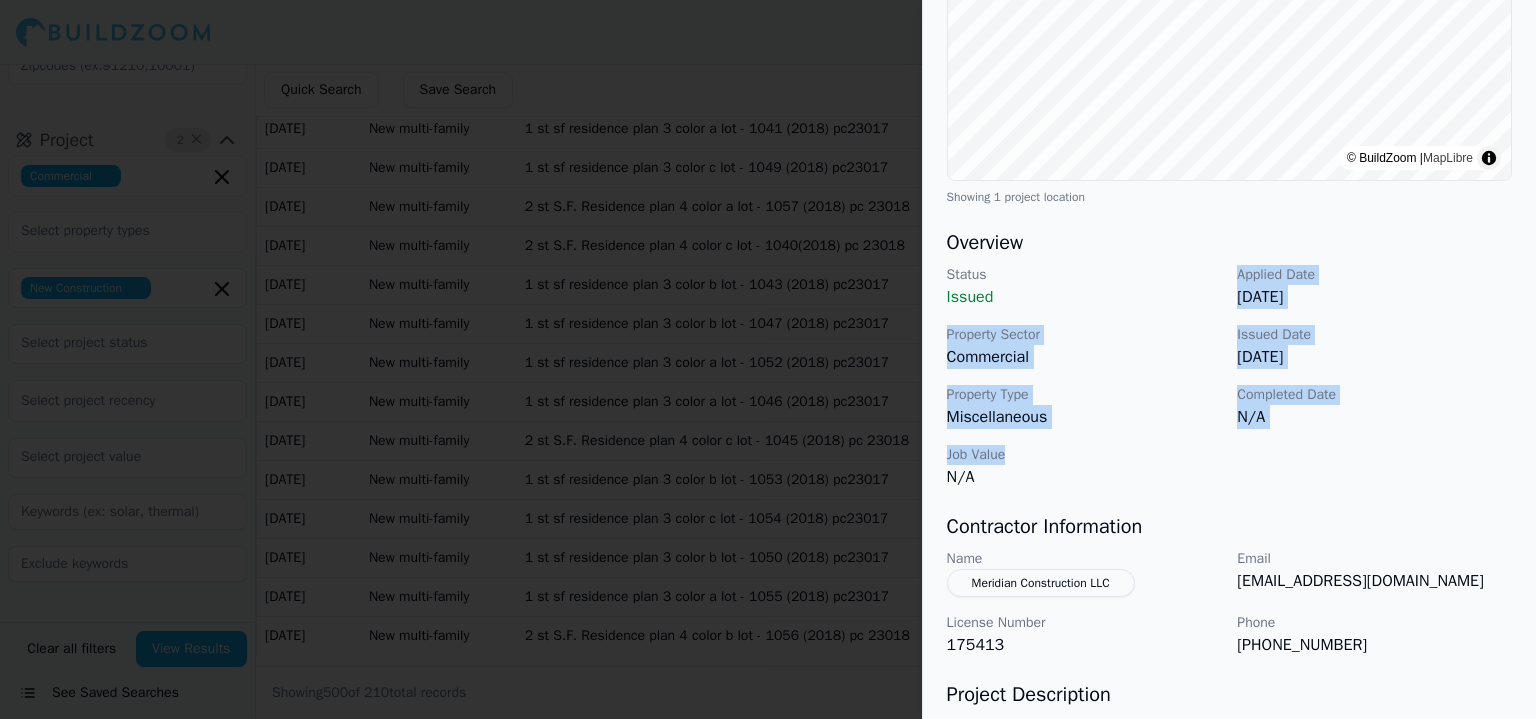drag, startPoint x: 1154, startPoint y: 306, endPoint x: 1179, endPoint y: 460, distance: 156.01602 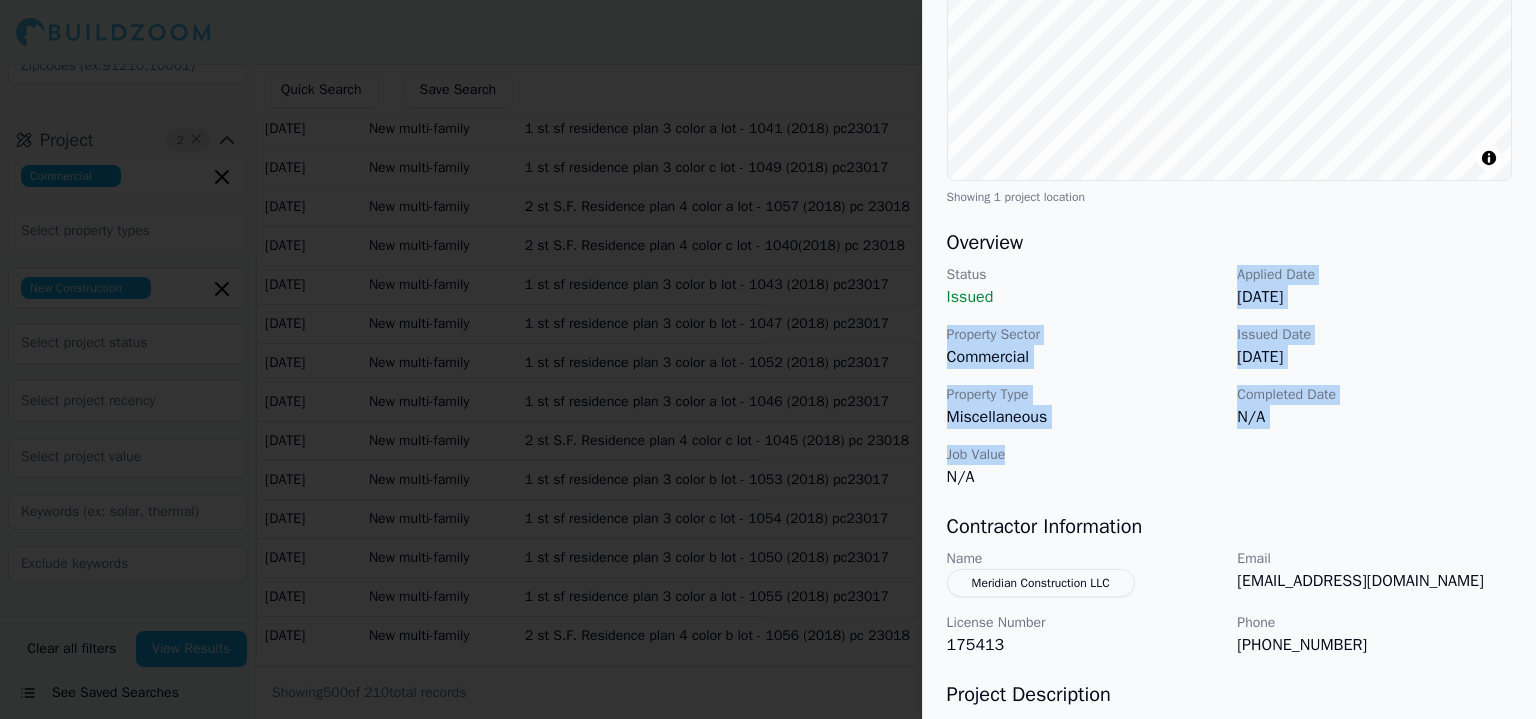 click on "Commercial New Construction Project Location © BuildZoom |  MapLibre Showing 1 project location Overview Status Issued Applied Date [DATE] Property Sector Commercial Issued Date [DATE] Property Type Miscellaneous Completed Date N/A Job Value N/A [DEMOGRAPHIC_DATA] Information Name Meridian Construction LLC Email [EMAIL_ADDRESS][DOMAIN_NAME] License Number 175413 Phone [PHONE_NUMBER] Project Description Shell building b - plan reviews for shell buildings a and b on permit record b24-3234 Additional Details Property Owner Lavenue LLC Permit Number B24-3249 Fees 87123" at bounding box center (1229, 320) 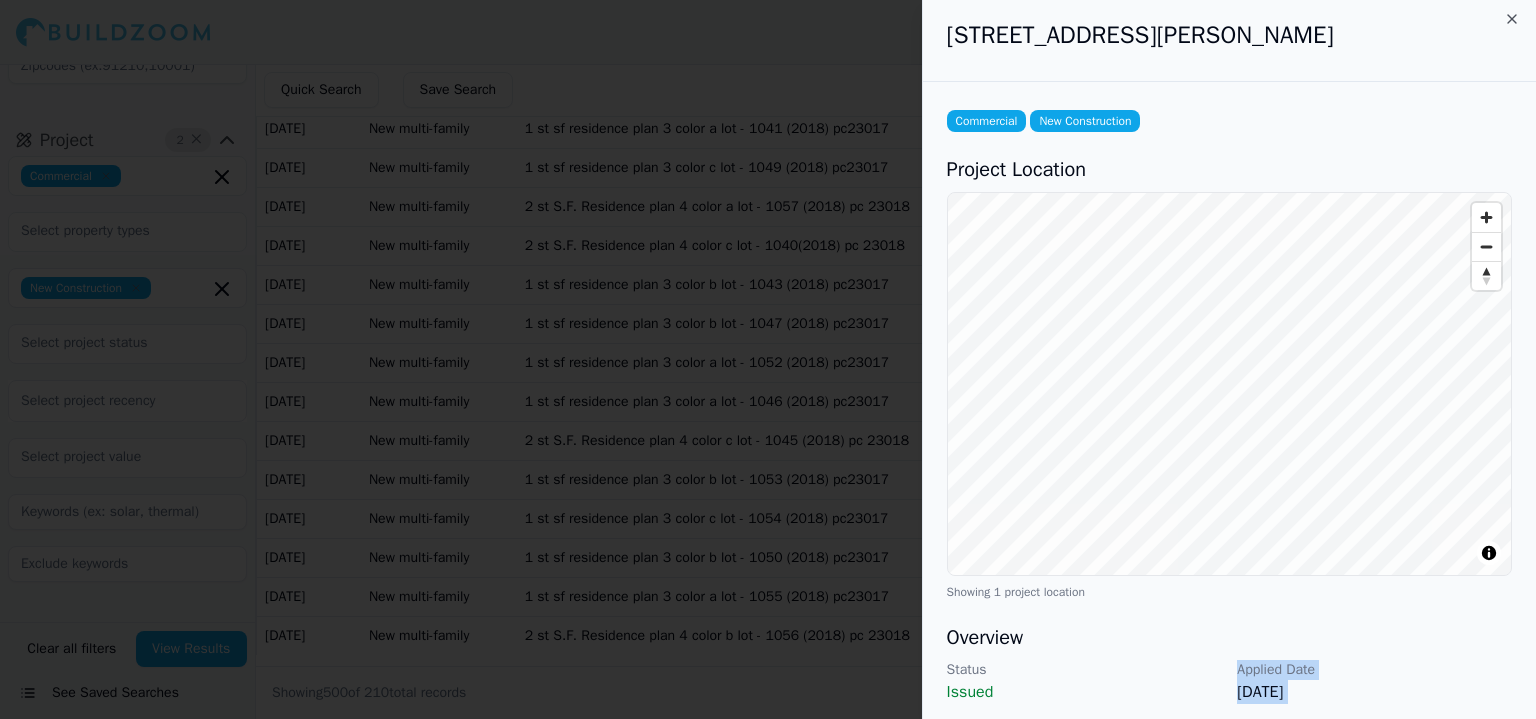 scroll, scrollTop: 0, scrollLeft: 0, axis: both 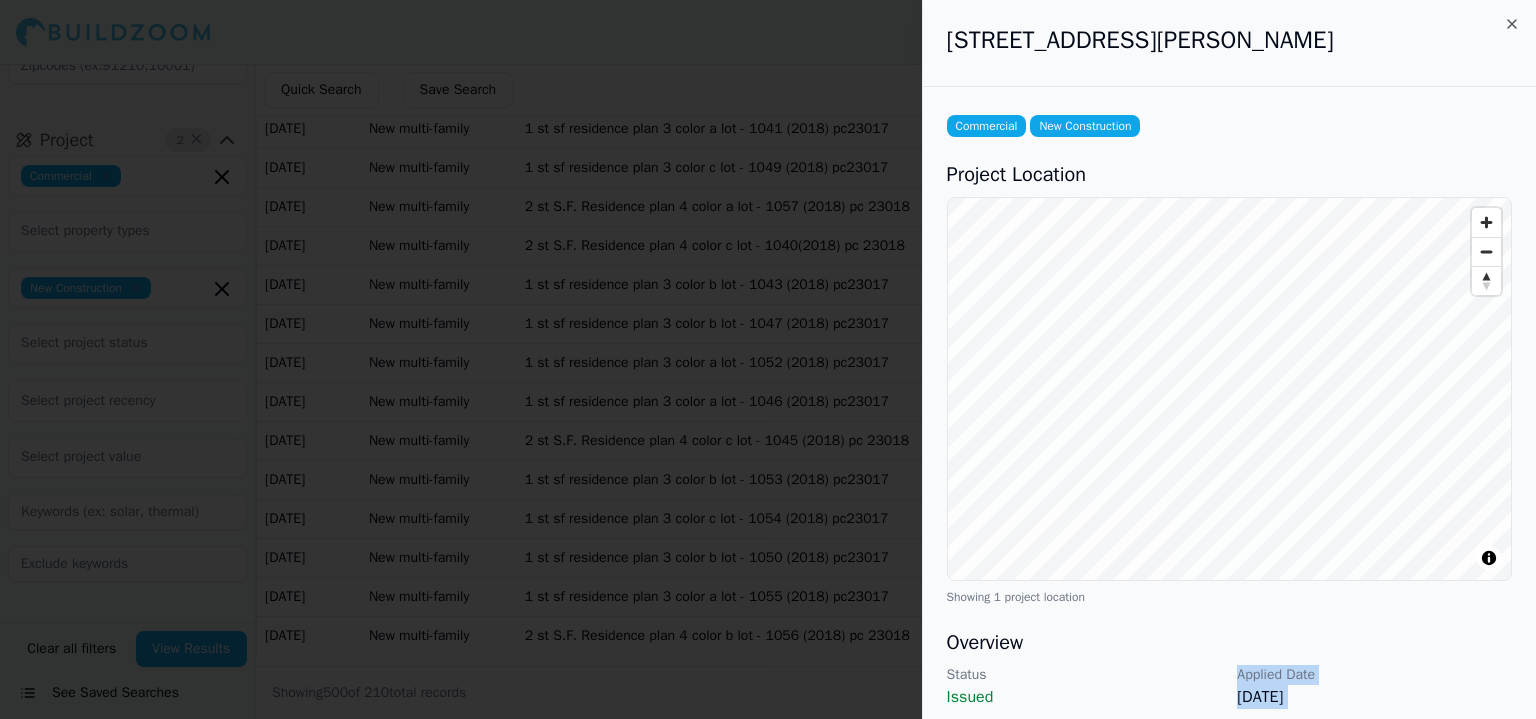 click at bounding box center [768, 359] 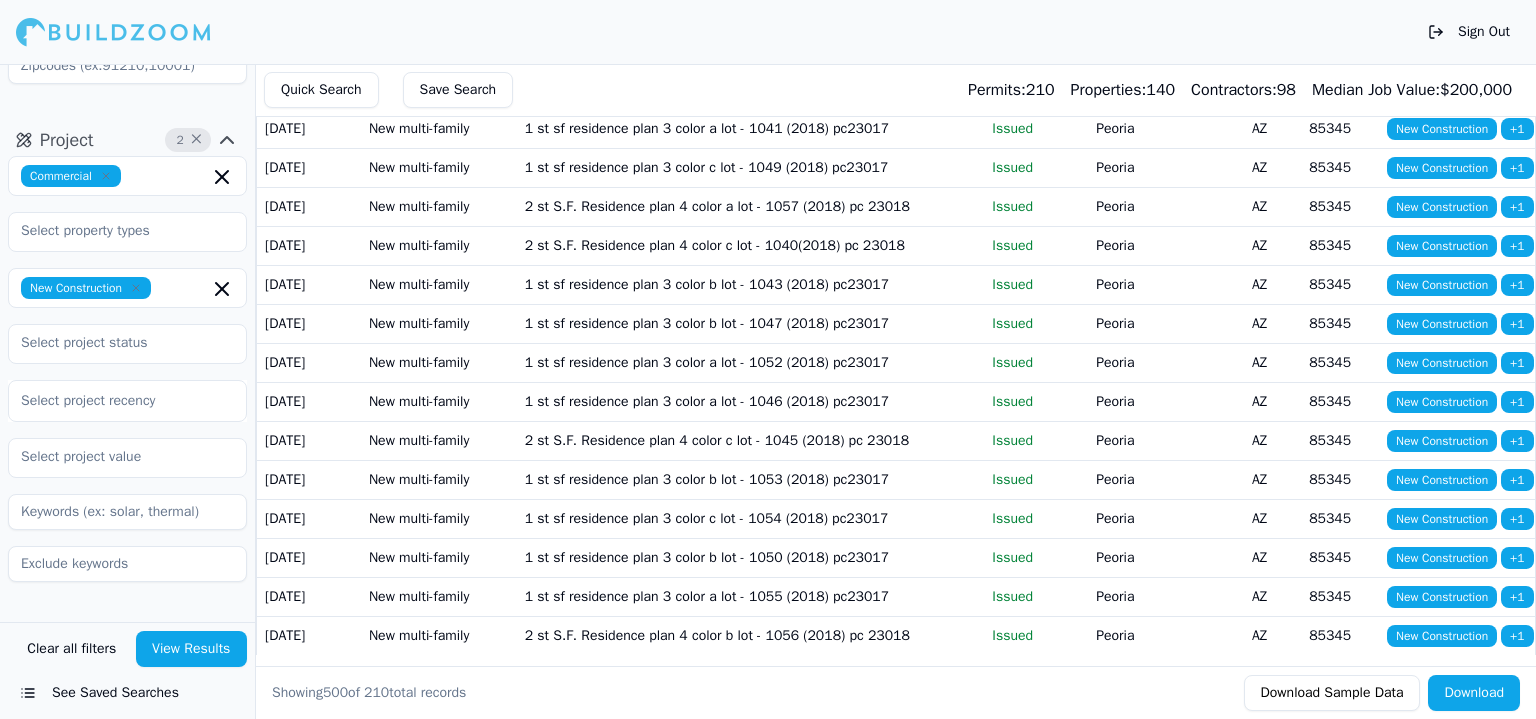 scroll, scrollTop: 22204, scrollLeft: 0, axis: vertical 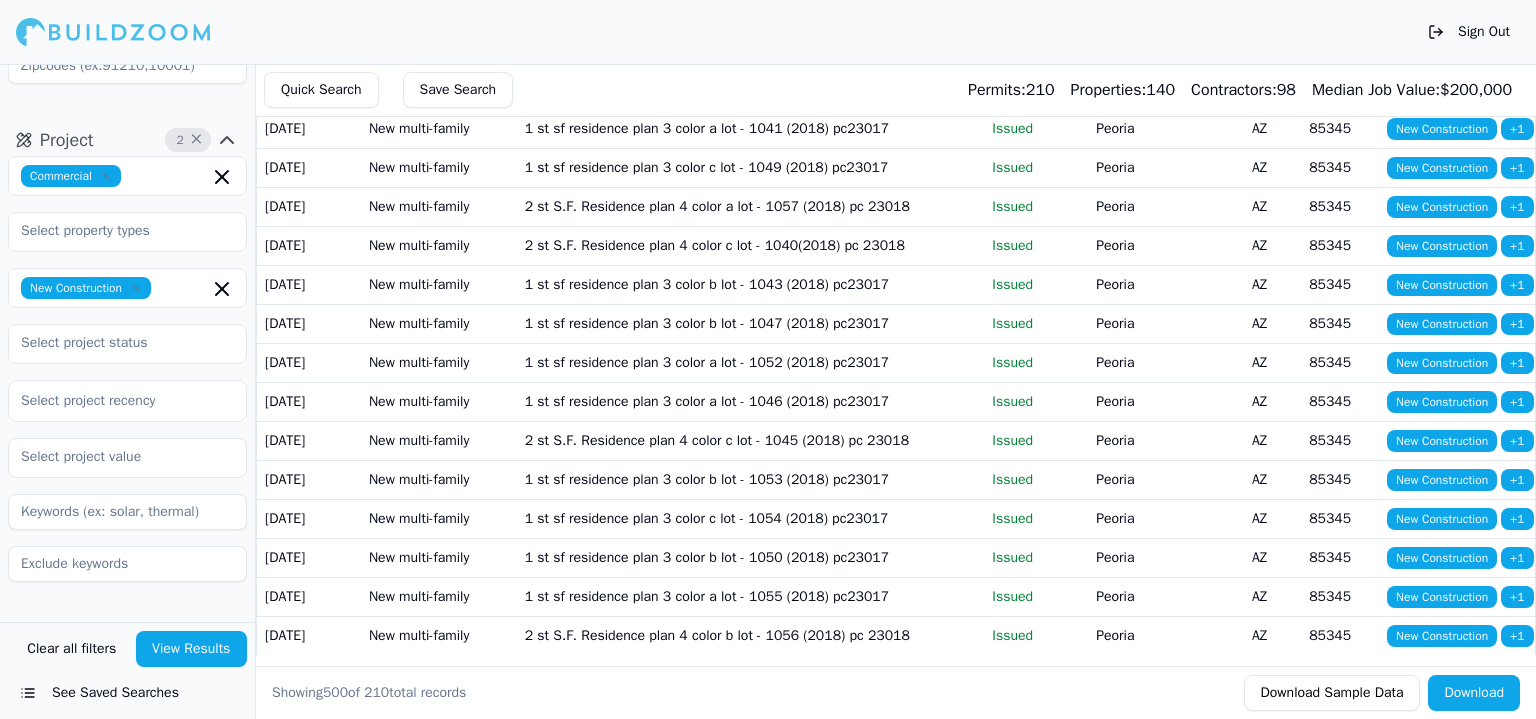 click on "2-story shell building for multi-tenants" at bounding box center (751, -2680) 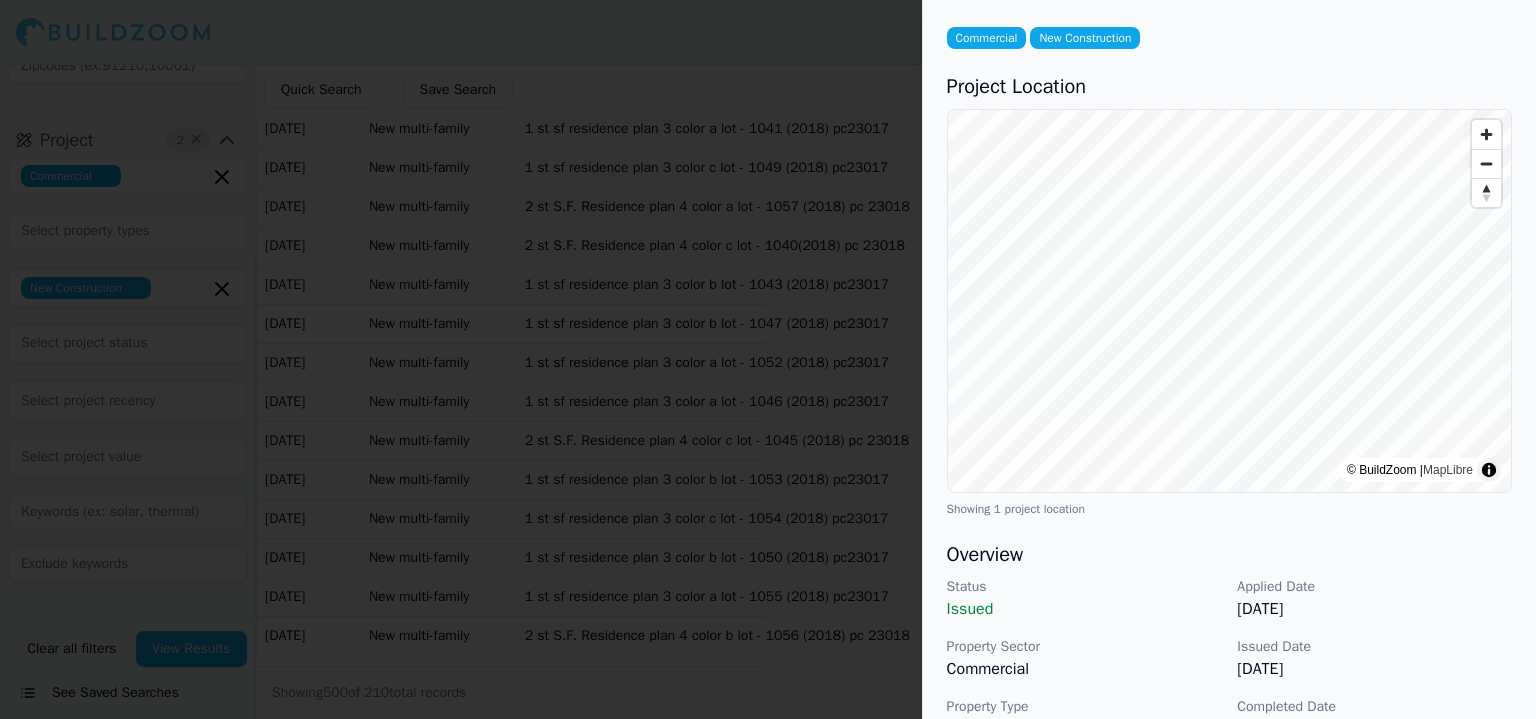scroll, scrollTop: 300, scrollLeft: 0, axis: vertical 